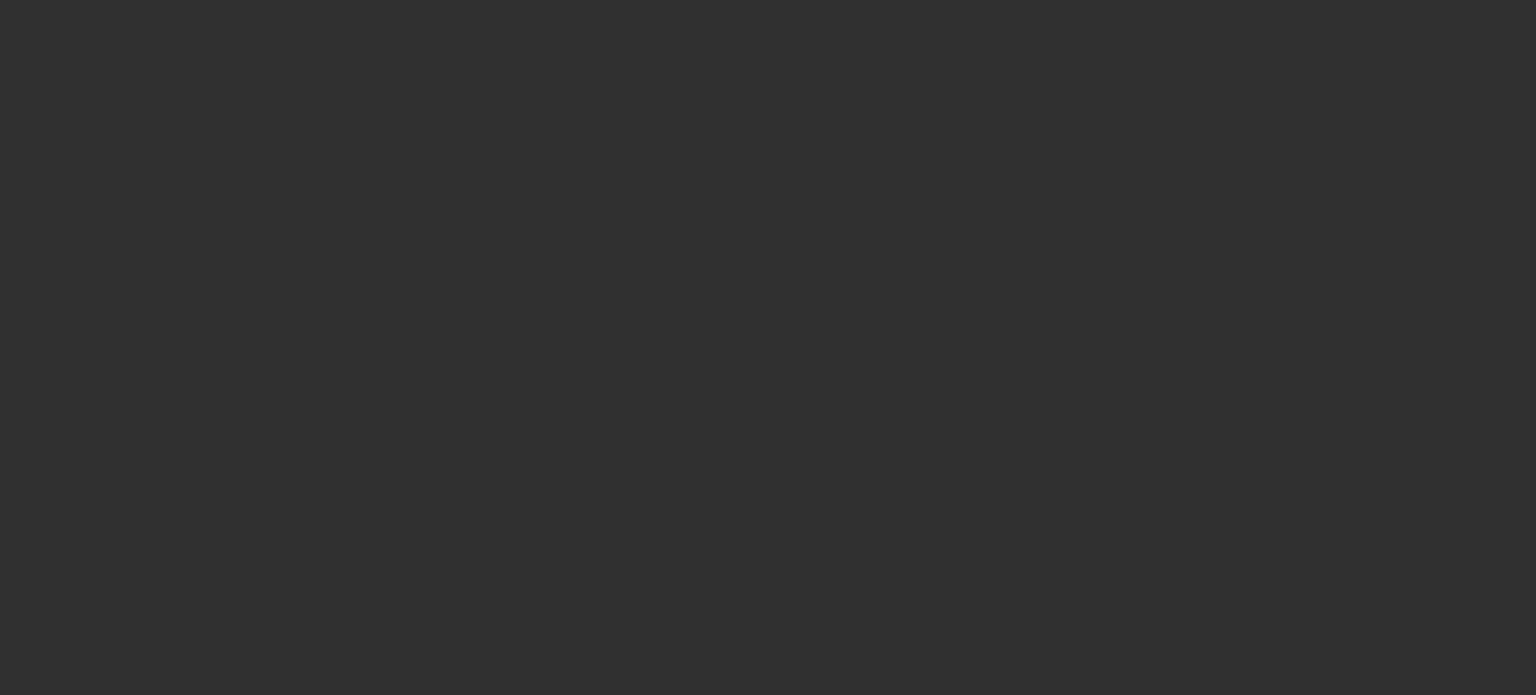 scroll, scrollTop: 0, scrollLeft: 0, axis: both 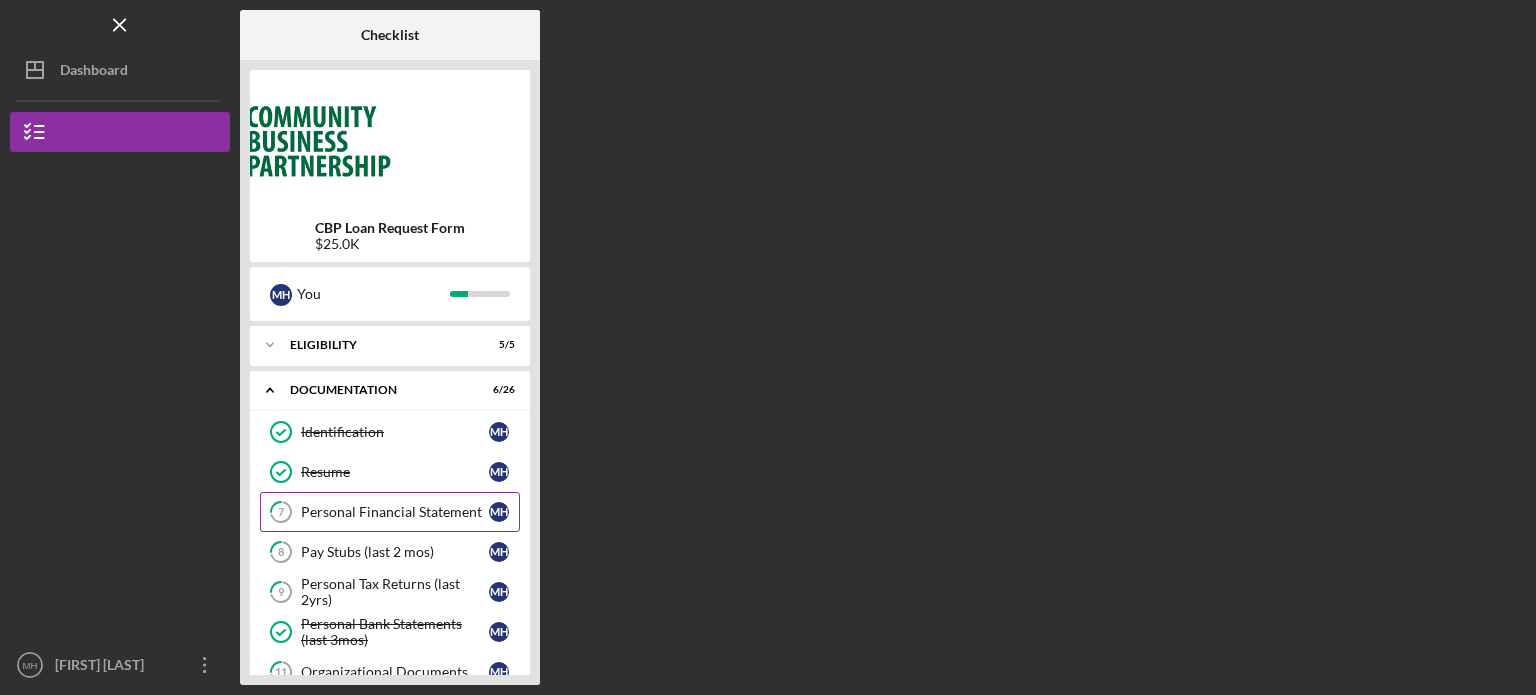 click on "Personal Financial Statement" at bounding box center (395, 512) 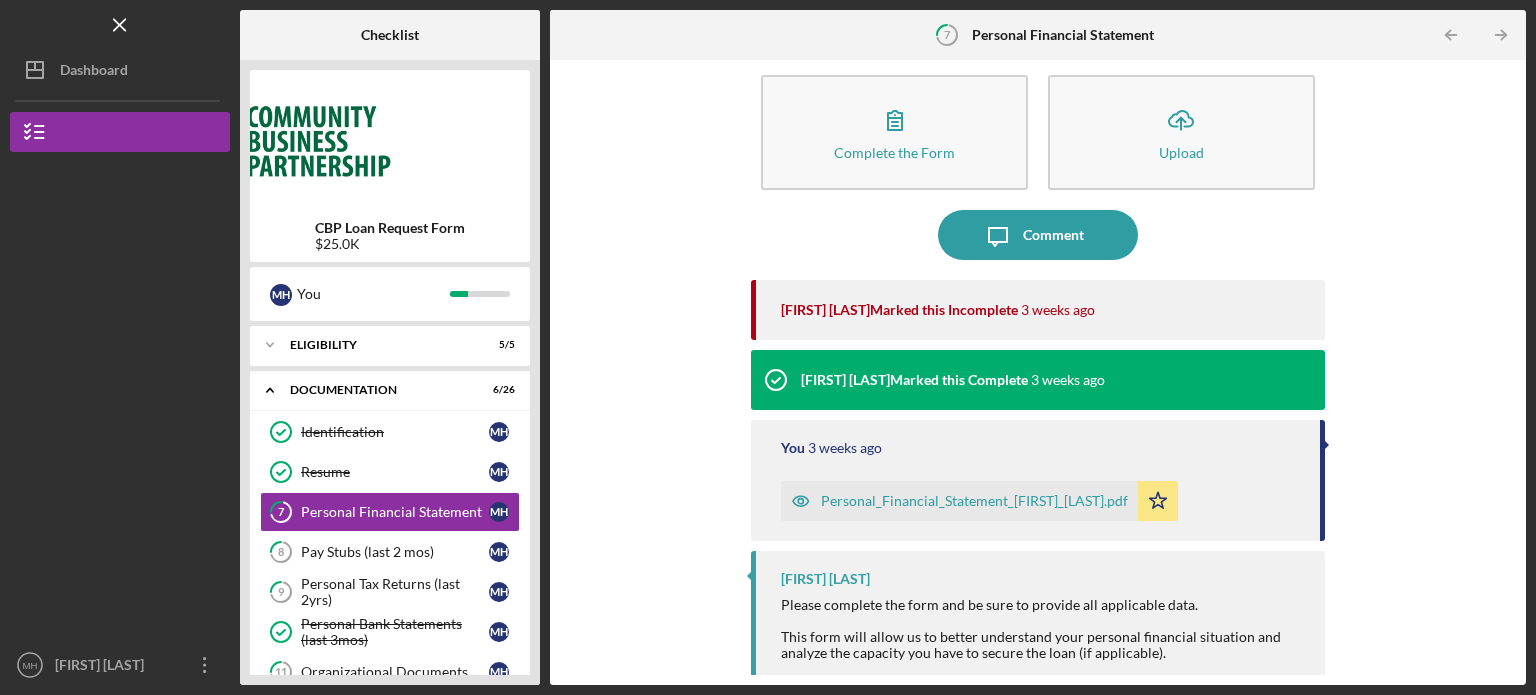 scroll, scrollTop: 36, scrollLeft: 0, axis: vertical 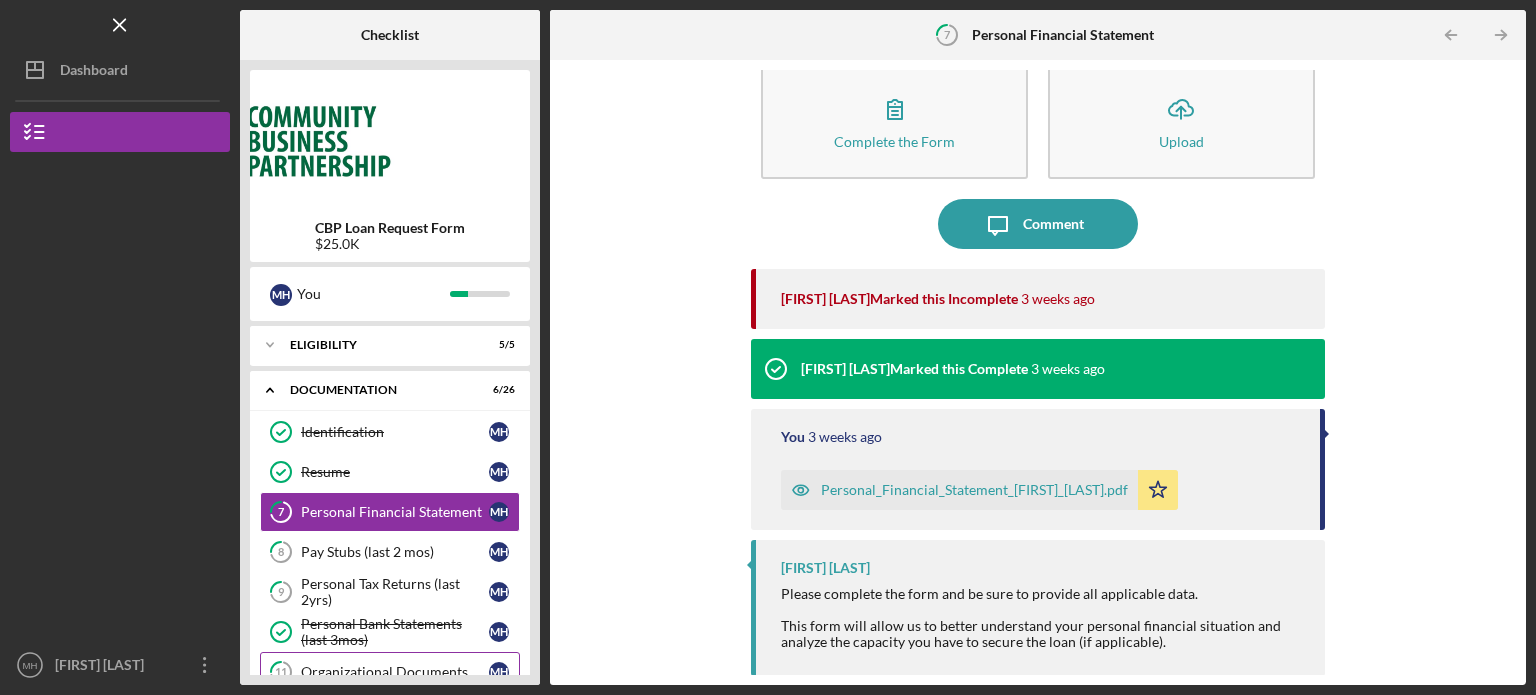 click on "11 Organizational Documents M H" at bounding box center (390, 672) 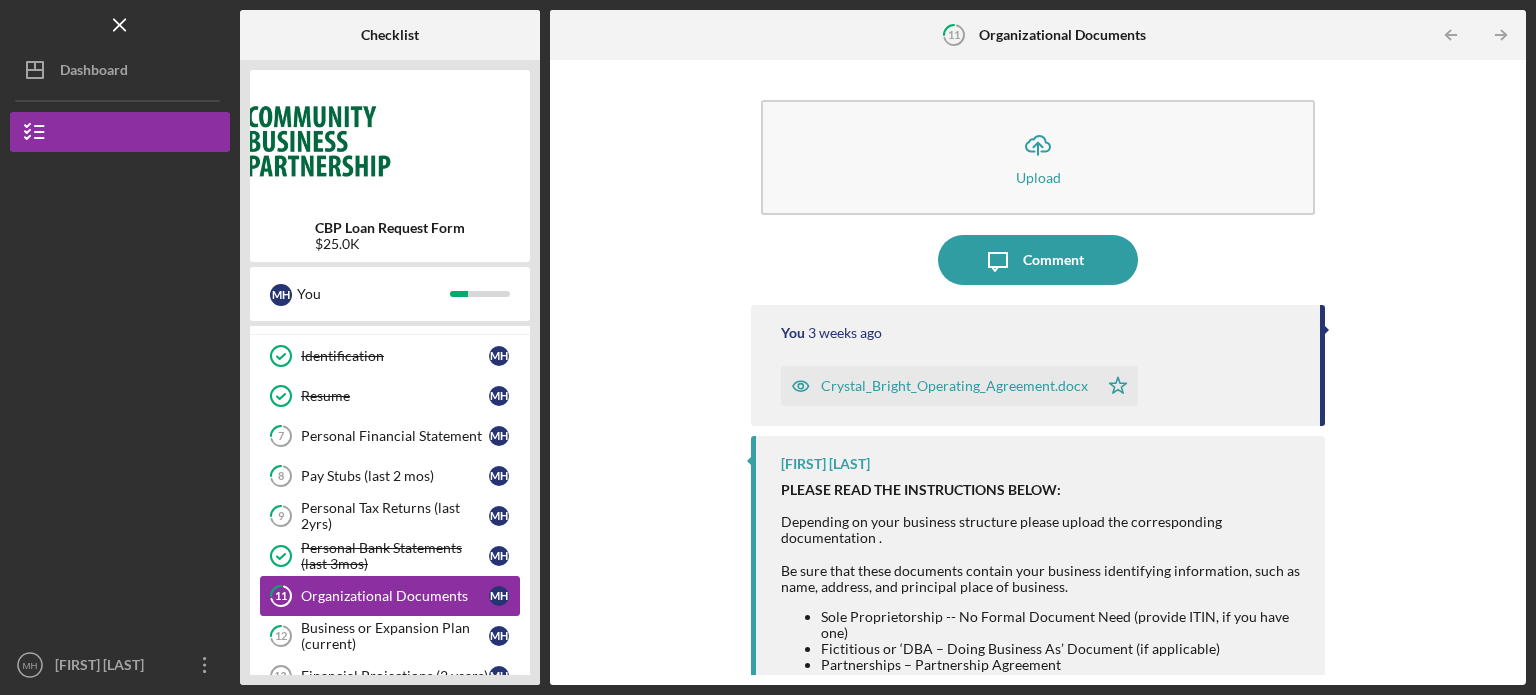 scroll, scrollTop: 80, scrollLeft: 0, axis: vertical 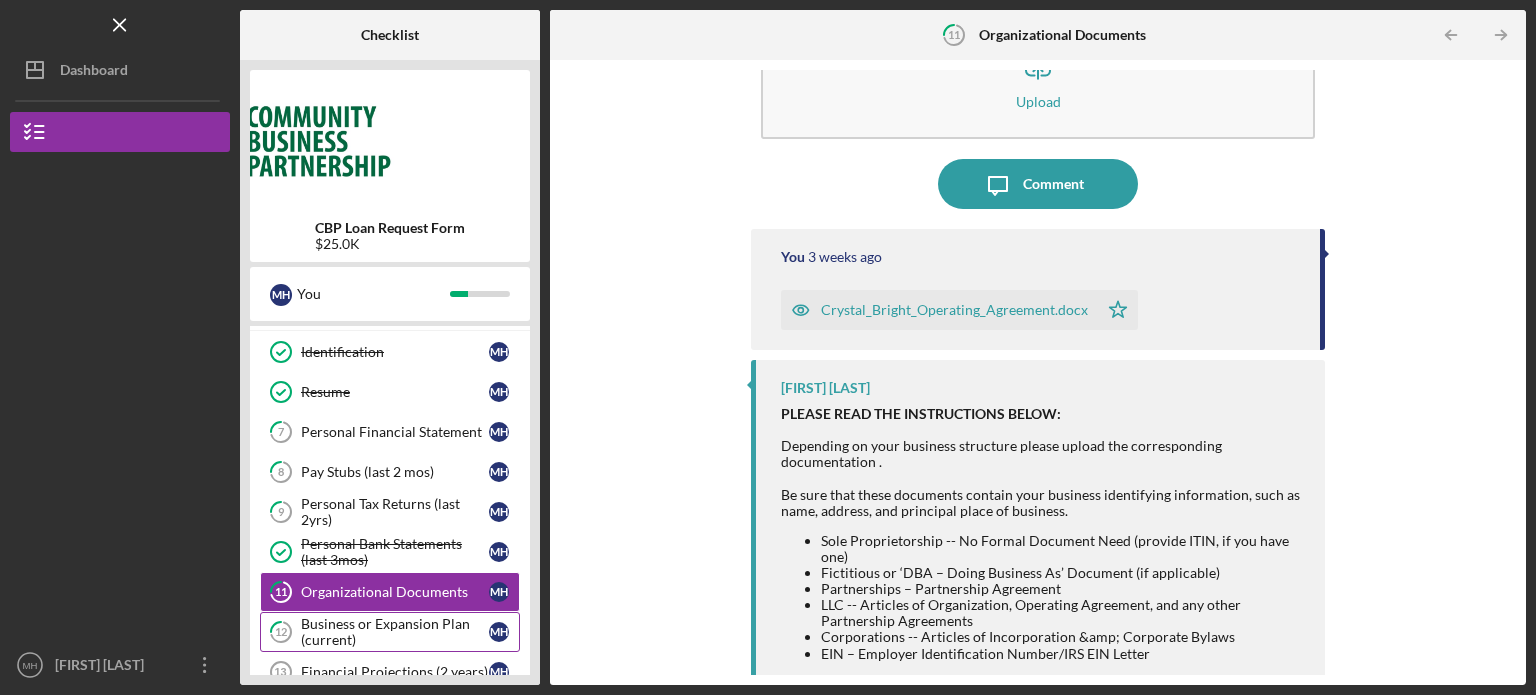 click on "Business  or Expansion Plan (current)" at bounding box center (395, 632) 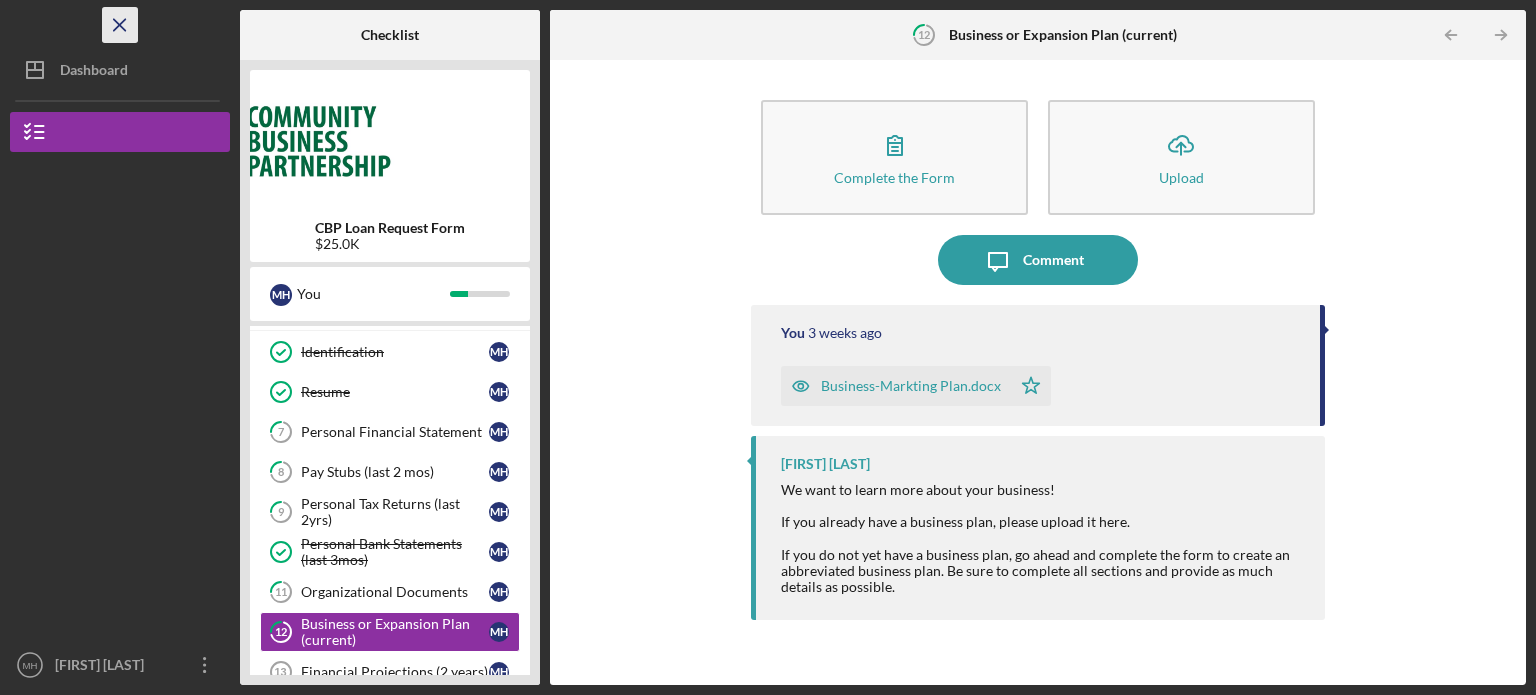 click on "Icon/Menu Close" 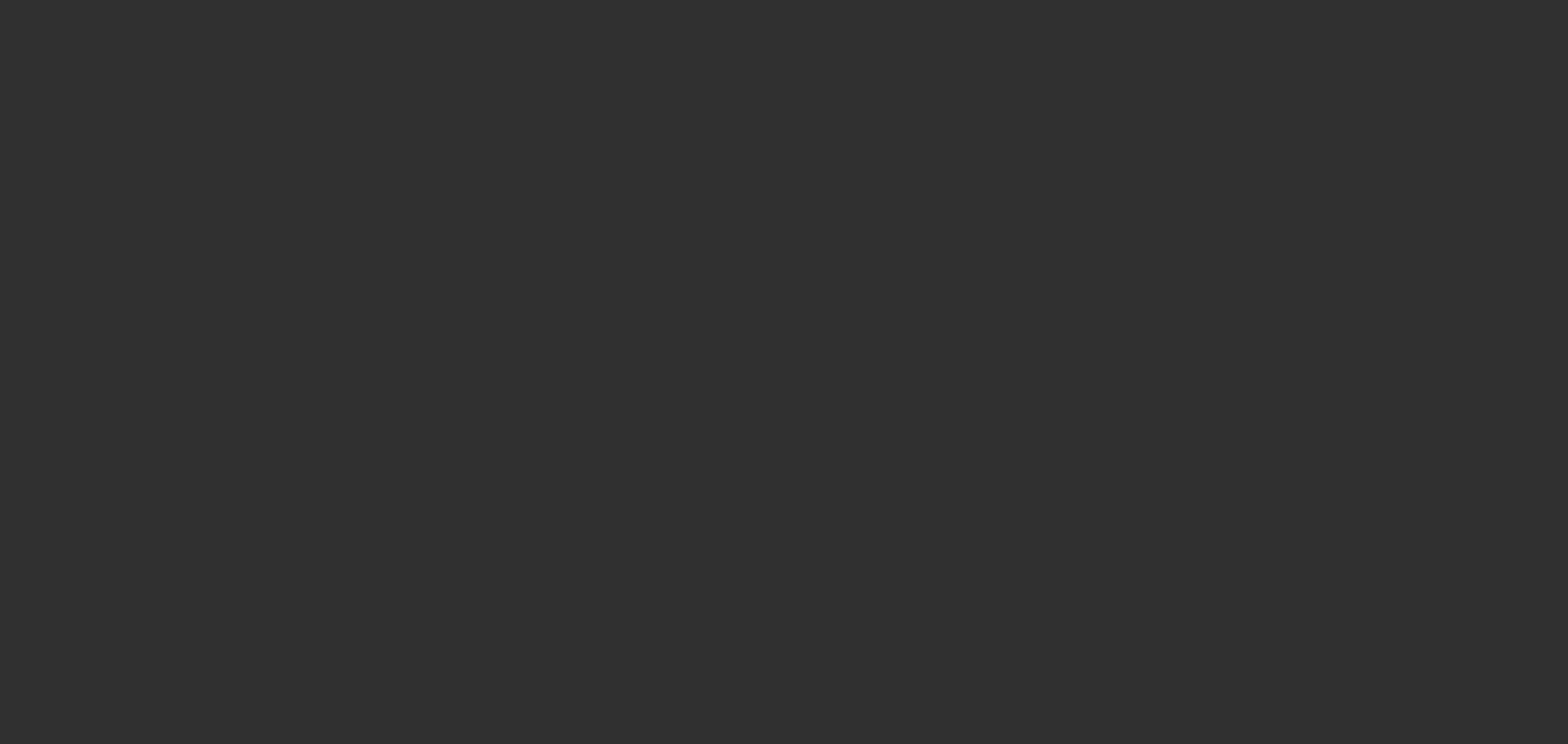 scroll, scrollTop: 0, scrollLeft: 0, axis: both 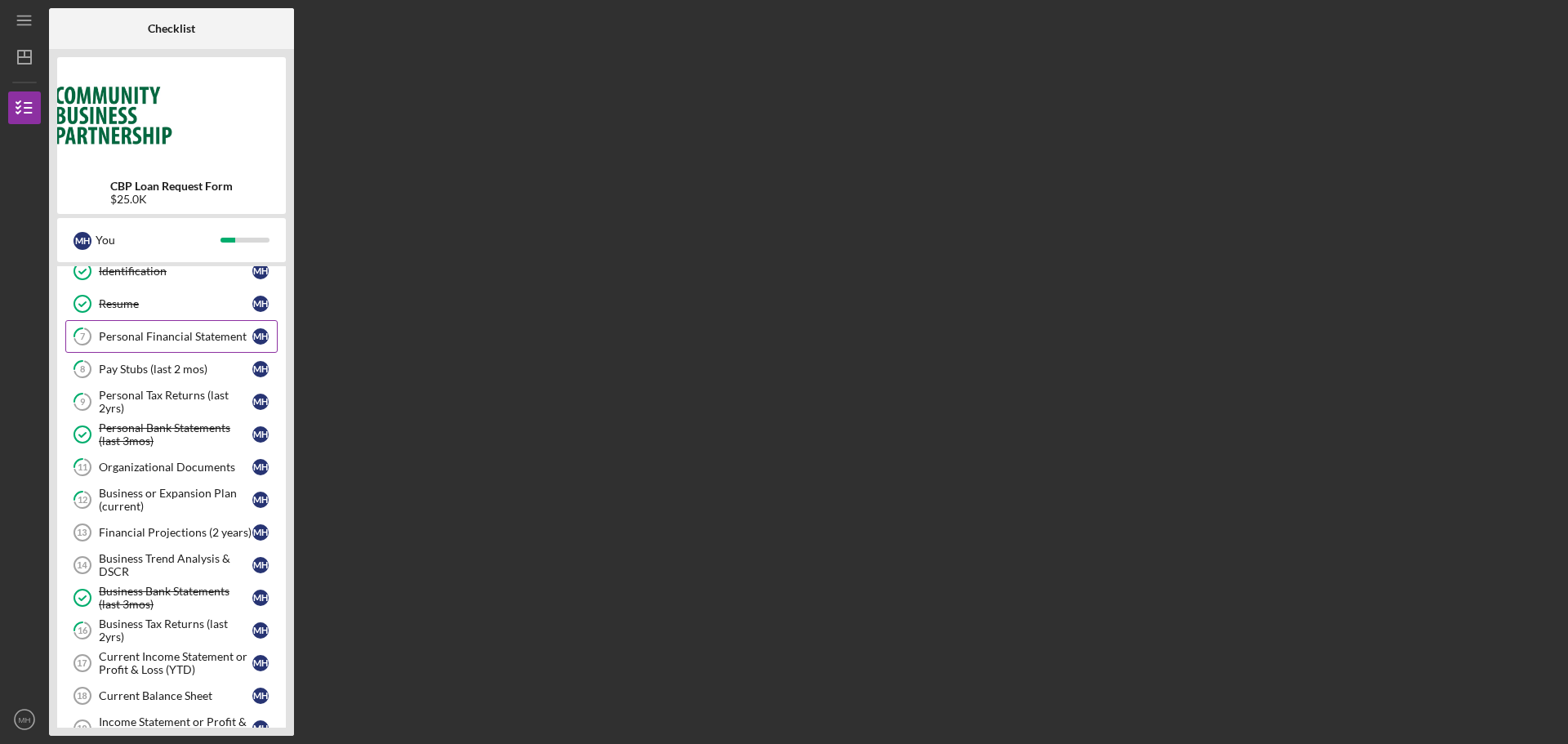 click on "7 Personal Financial Statement  M H" at bounding box center [172, 336] 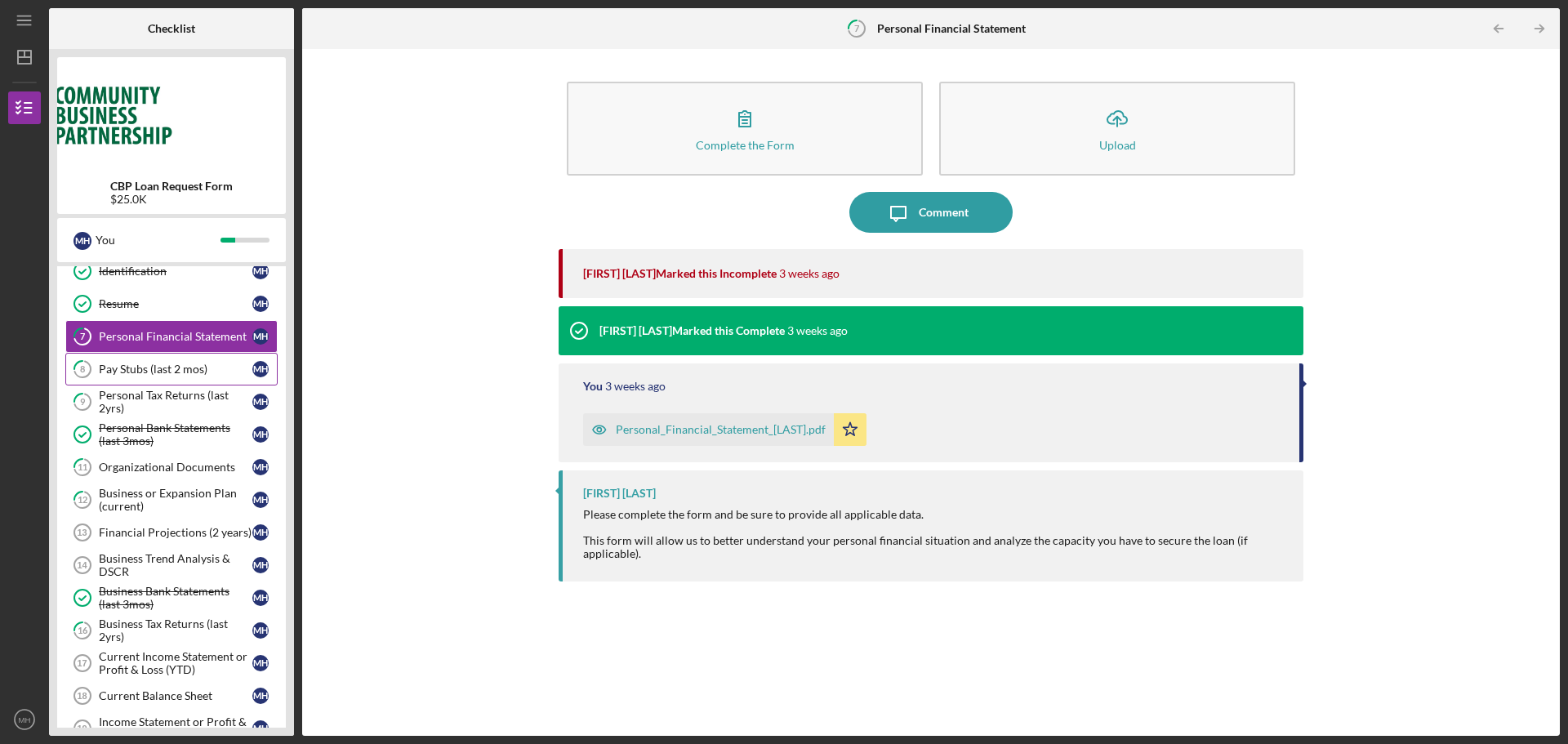 click on "Pay Stubs (last 2 mos)" at bounding box center [176, 369] 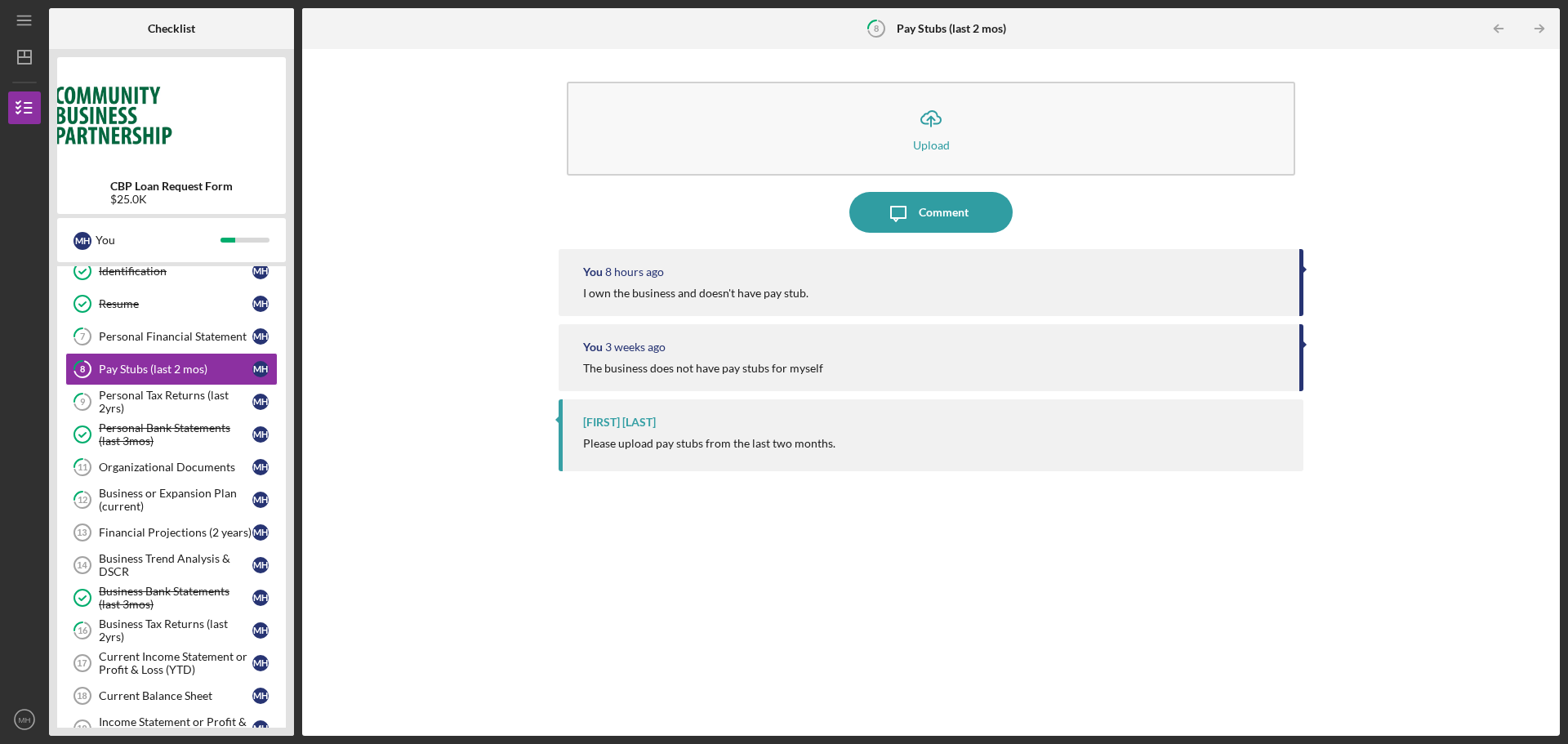 click on "I own the business and doesn't have pay stub." at bounding box center (696, 293) 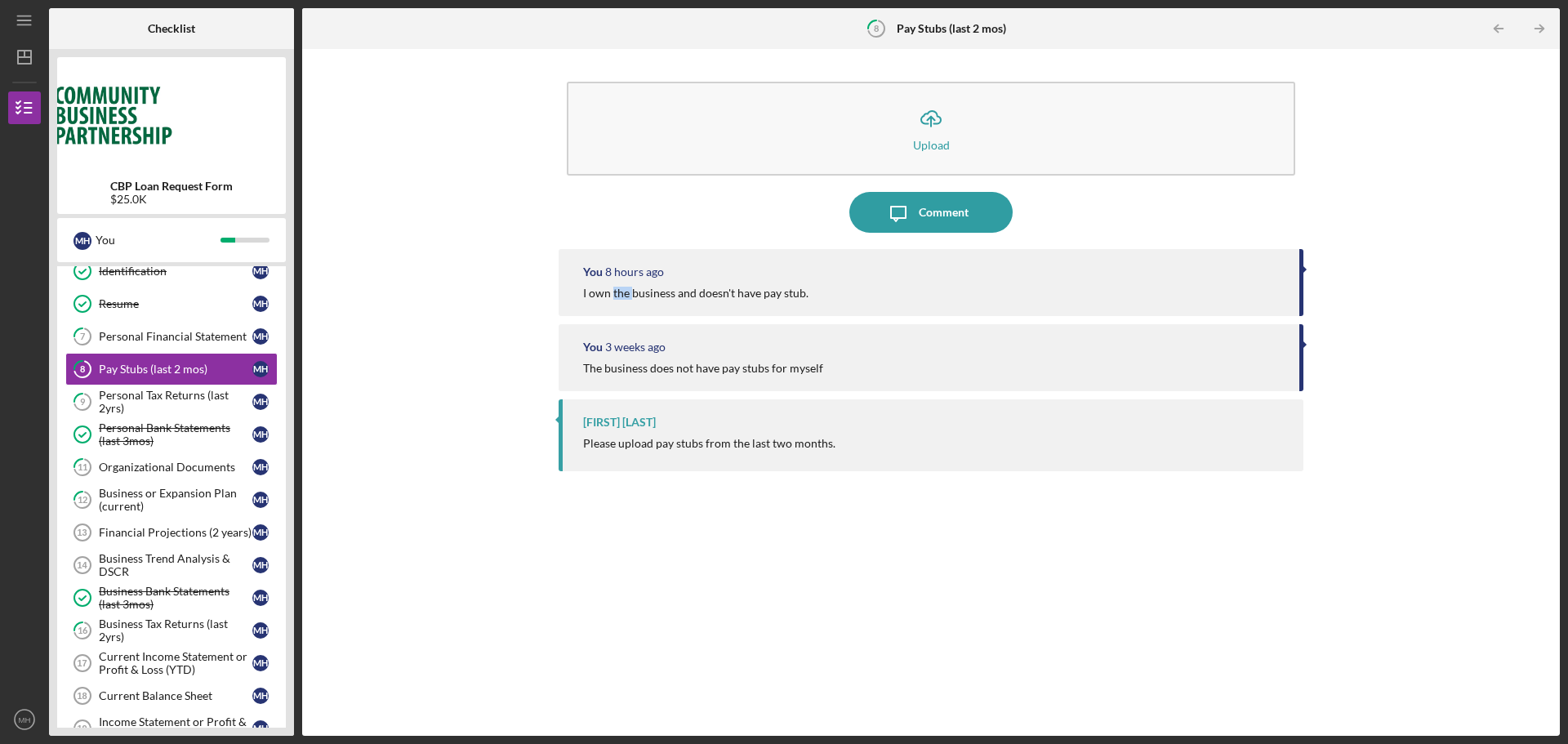 click on "I own the business and doesn't have pay stub." at bounding box center (696, 293) 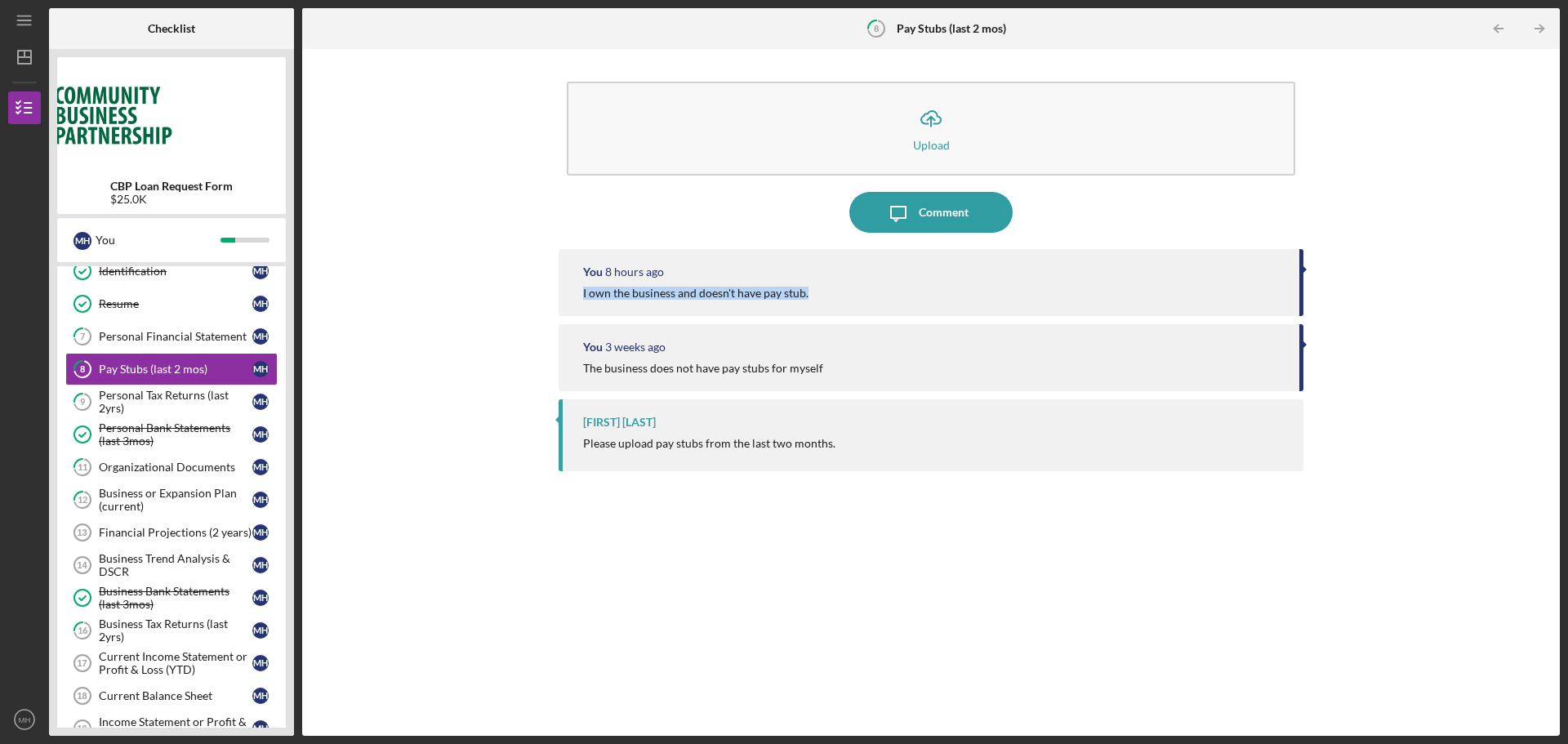 click on "I own the business and doesn't have pay stub." at bounding box center (696, 293) 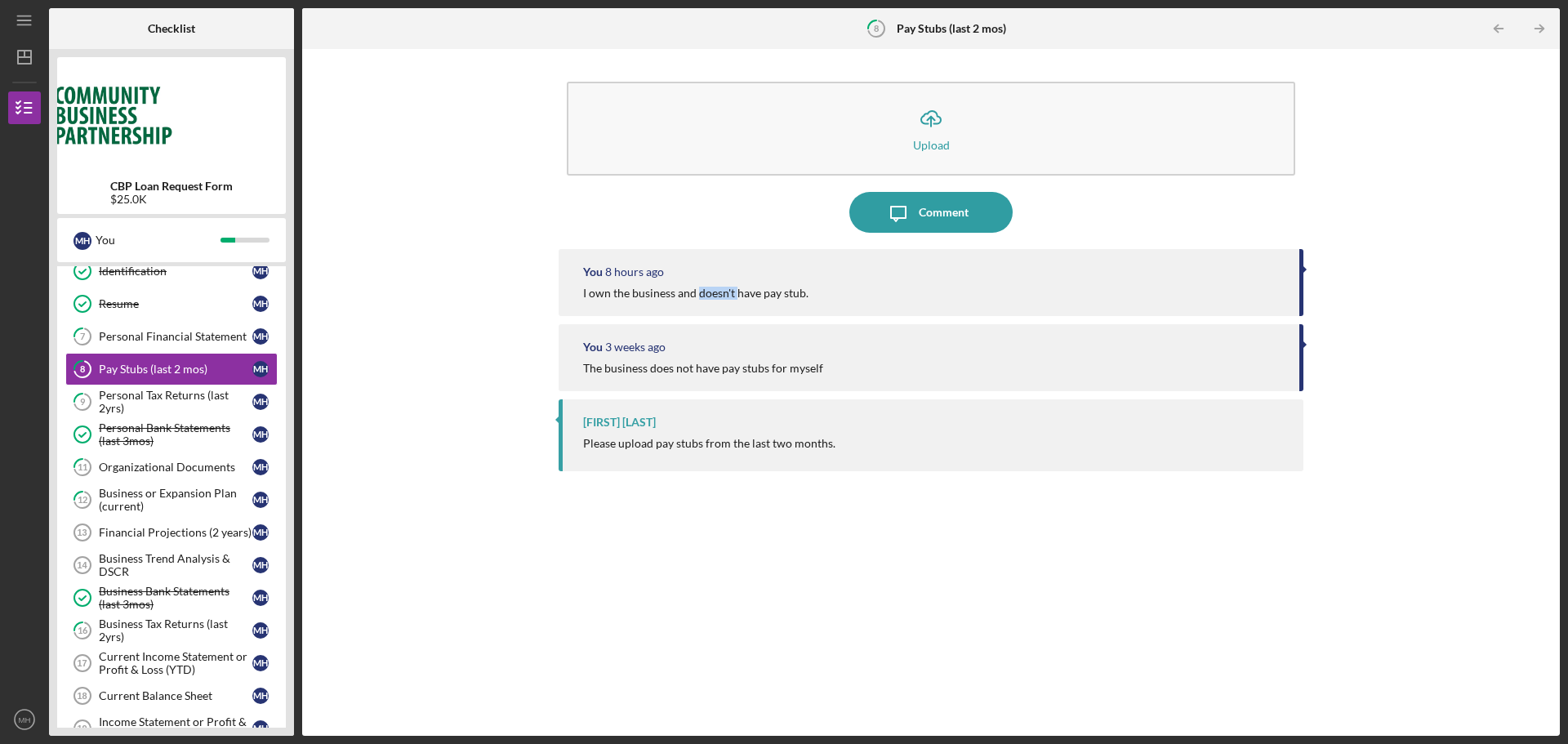click on "I own the business and doesn't have pay stub." at bounding box center (696, 293) 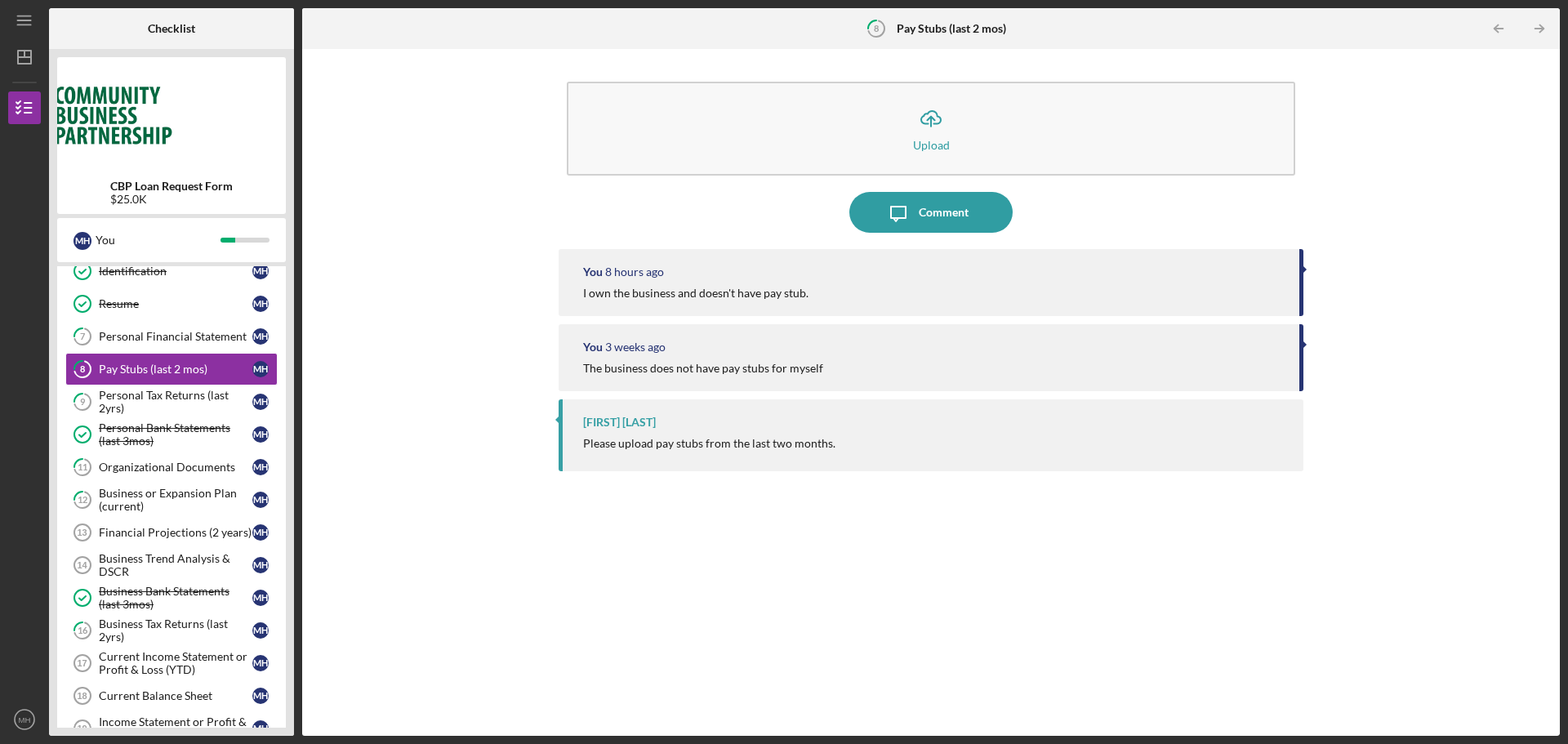 click on "I own the business and doesn't have pay stub." at bounding box center [696, 293] 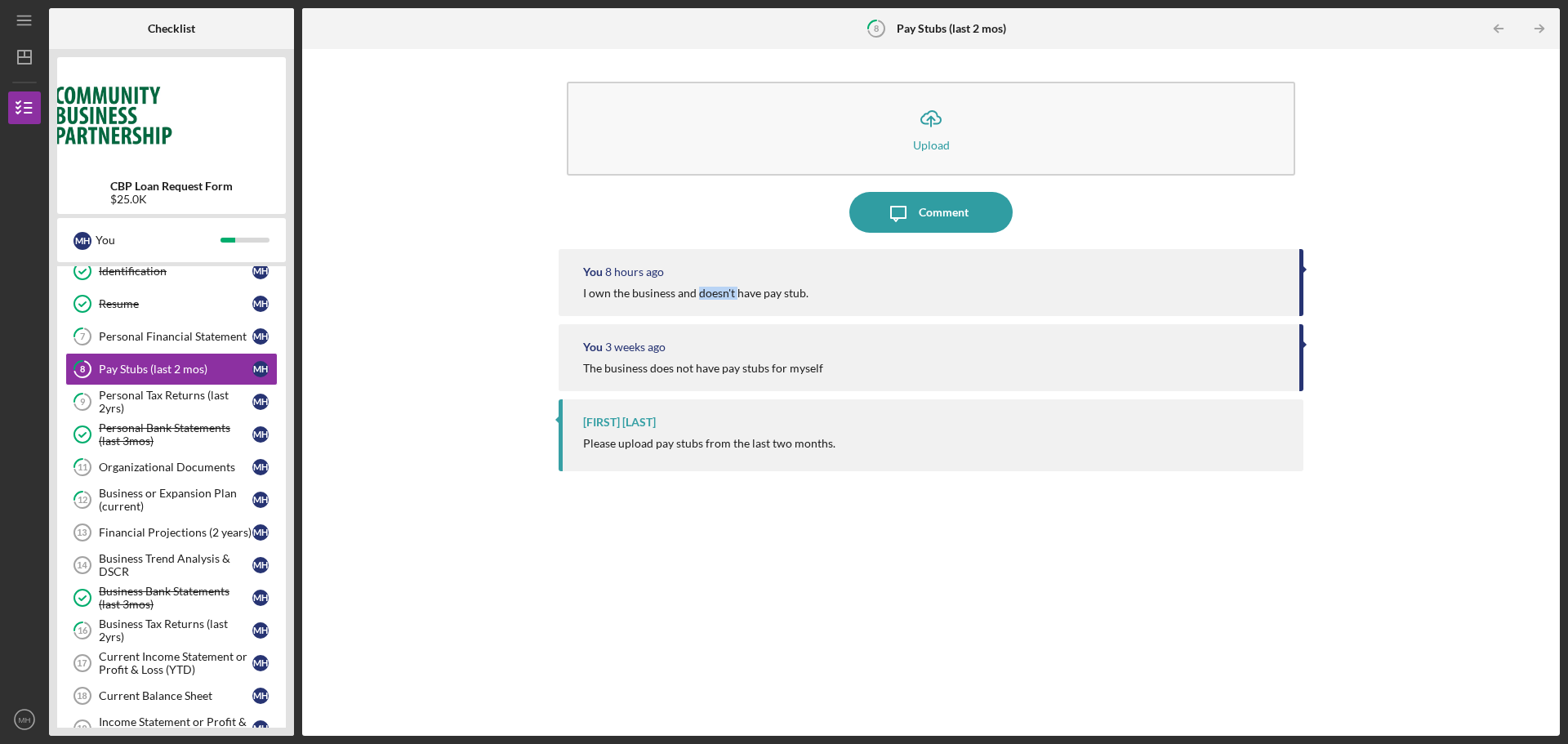 click on "I own the business and doesn't have pay stub." at bounding box center (696, 293) 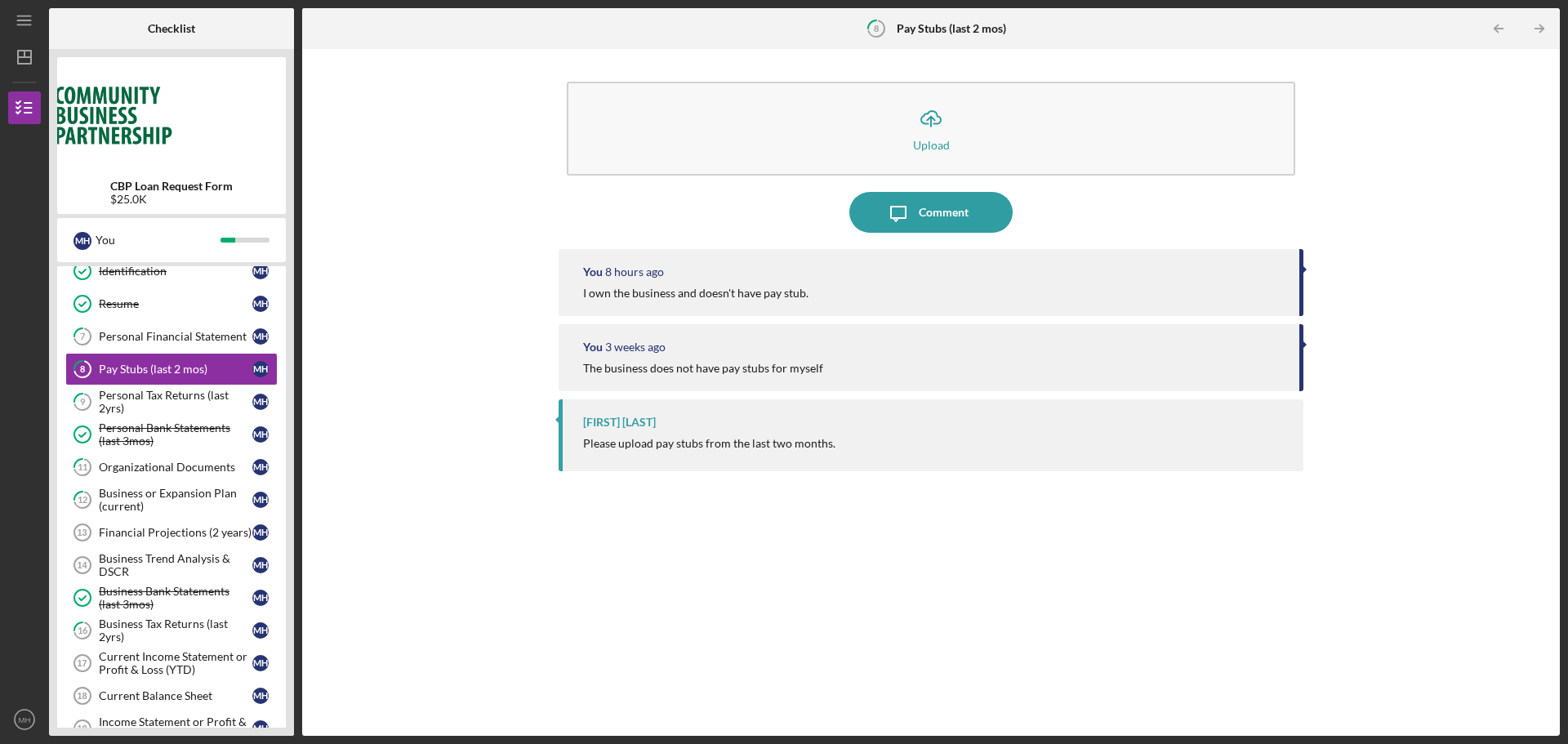click on "The business does not have pay stubs for myself" at bounding box center (703, 368) 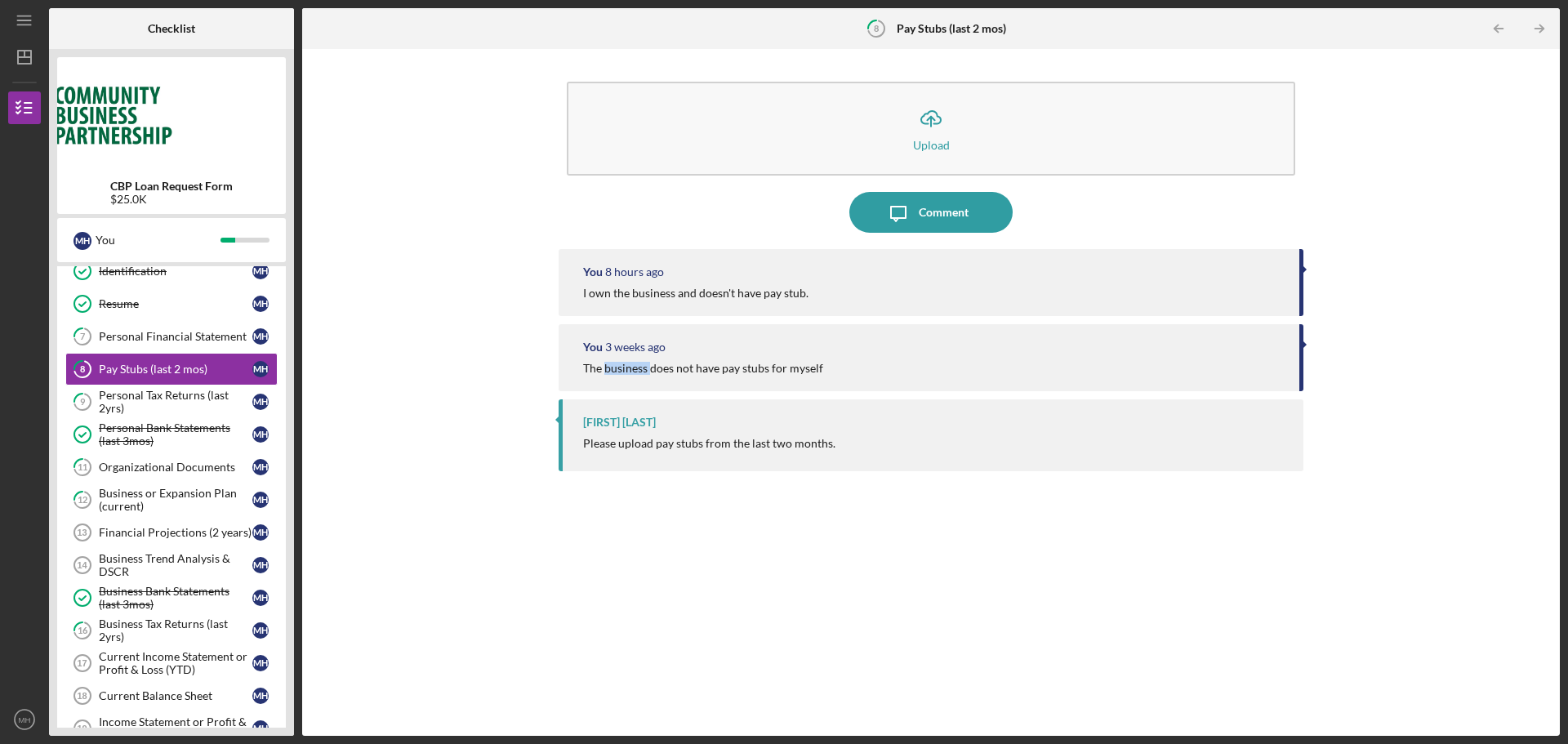 click on "The business does not have pay stubs for myself" at bounding box center (703, 368) 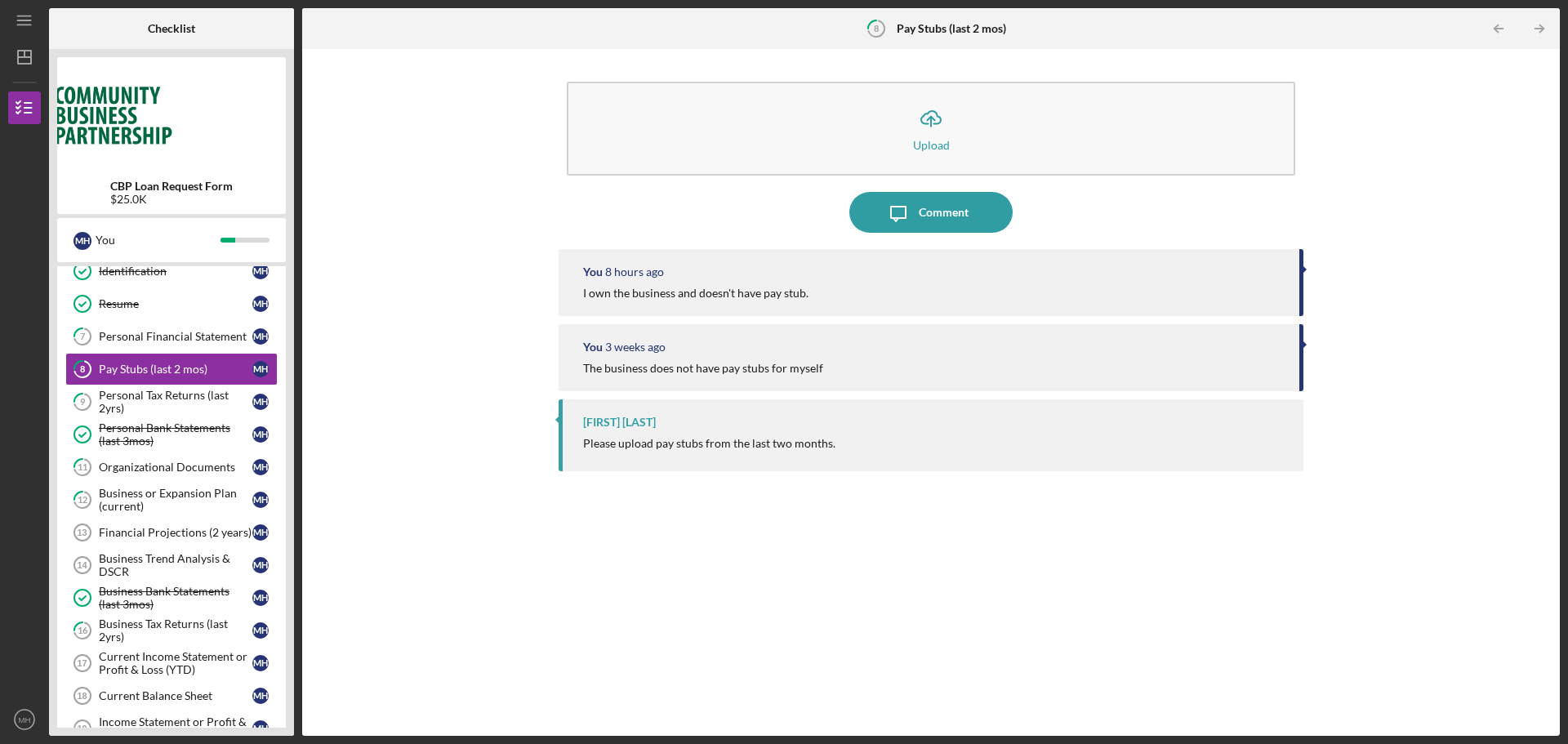 click on "The business does not have pay stubs for myself" at bounding box center (703, 368) 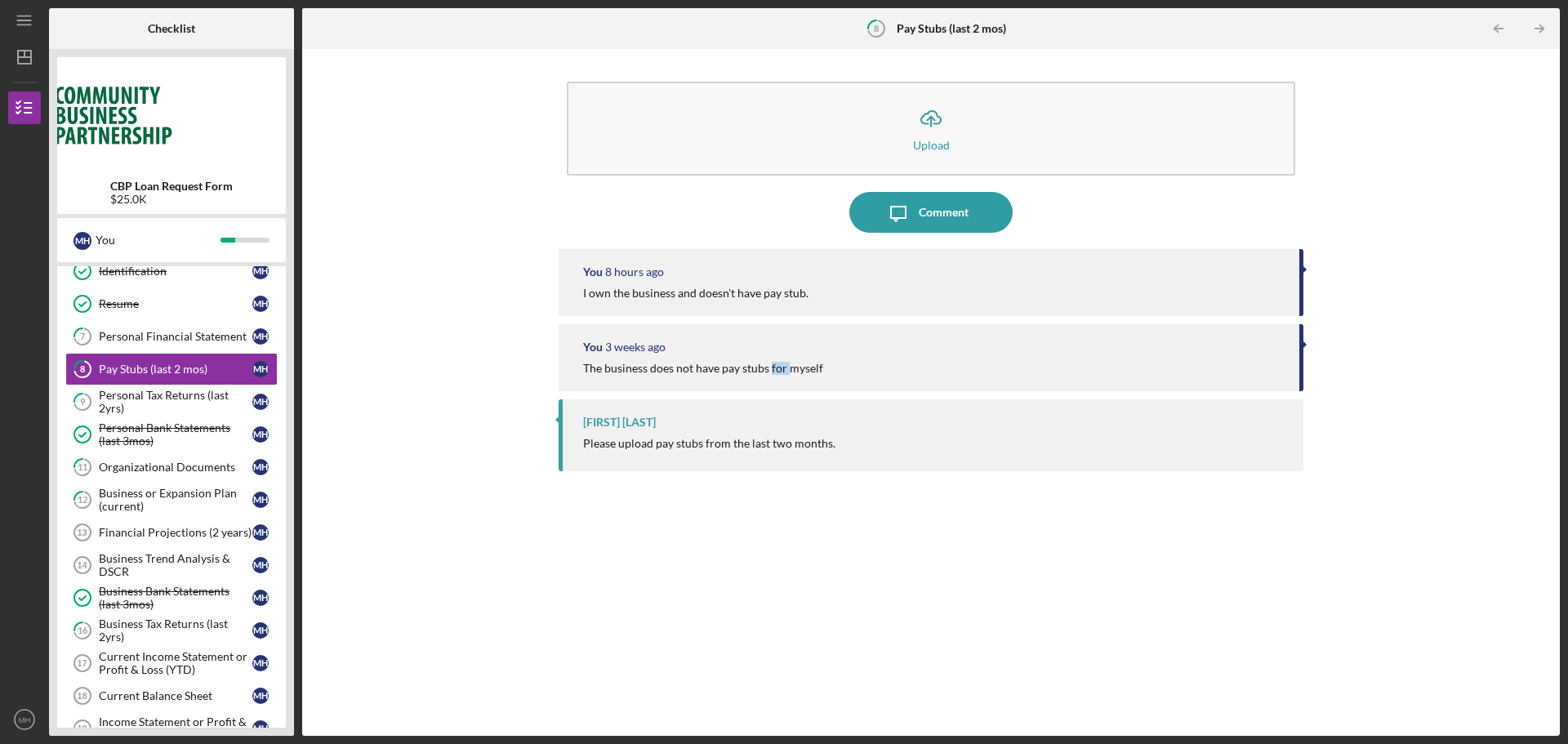 click on "The business does not have pay stubs for myself" at bounding box center (703, 368) 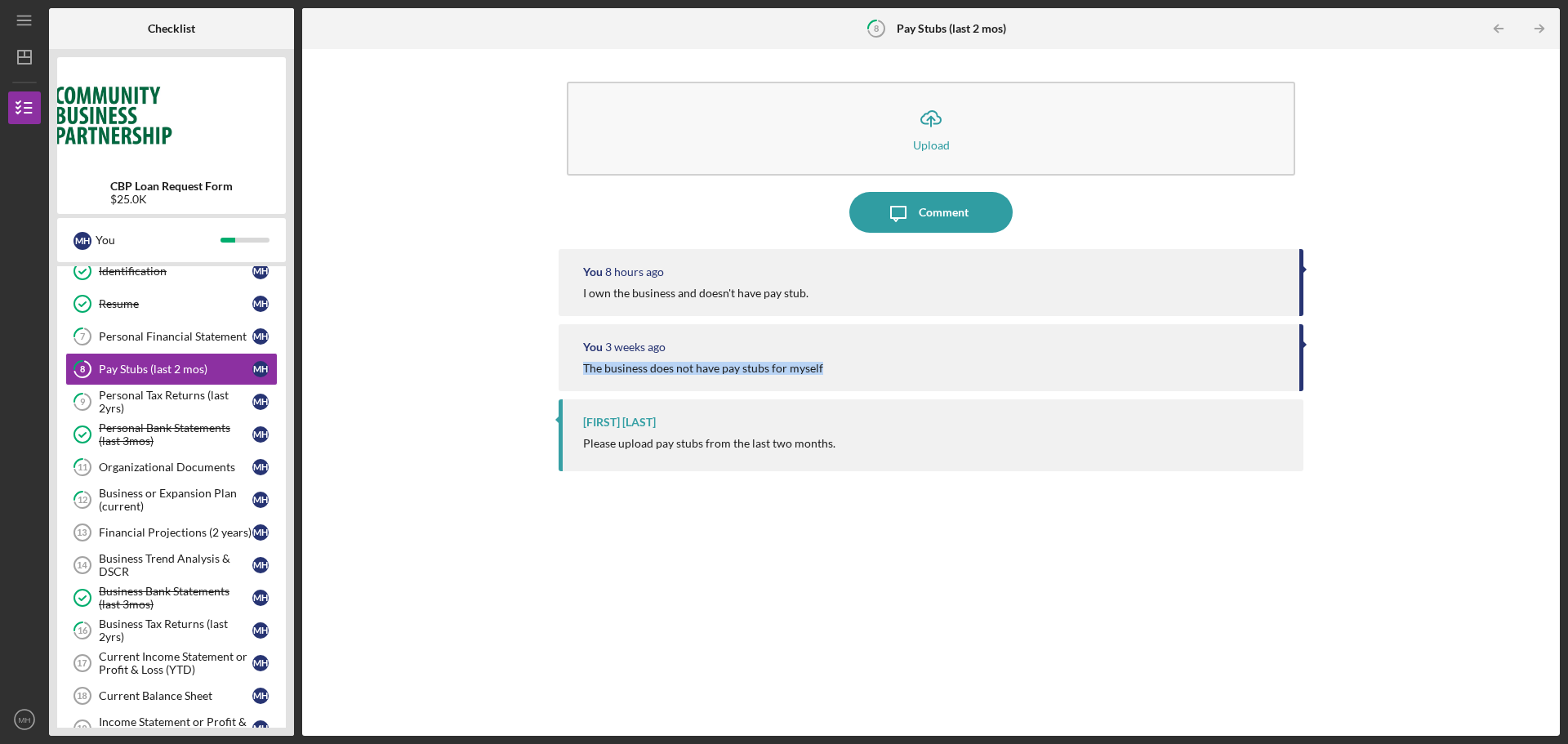 click on "The business does not have pay stubs for myself" at bounding box center (703, 368) 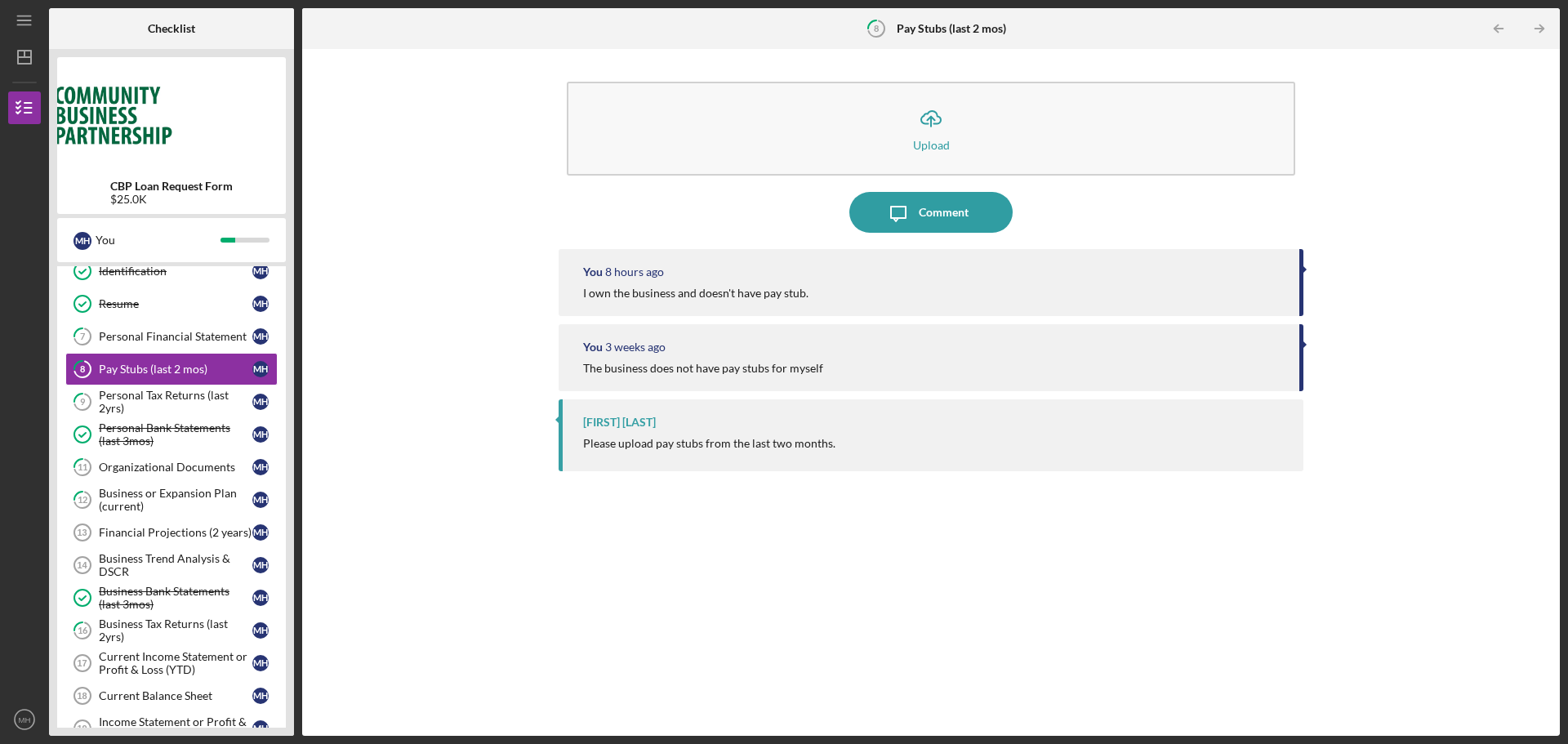 click on "You 8 hours ago I own the business and doesn't have pay stub. You 3 weeks ago The business does not have pay stubs for myself [FIRST] [LAST] Please upload pay stubs from the last two months." at bounding box center (931, 480) 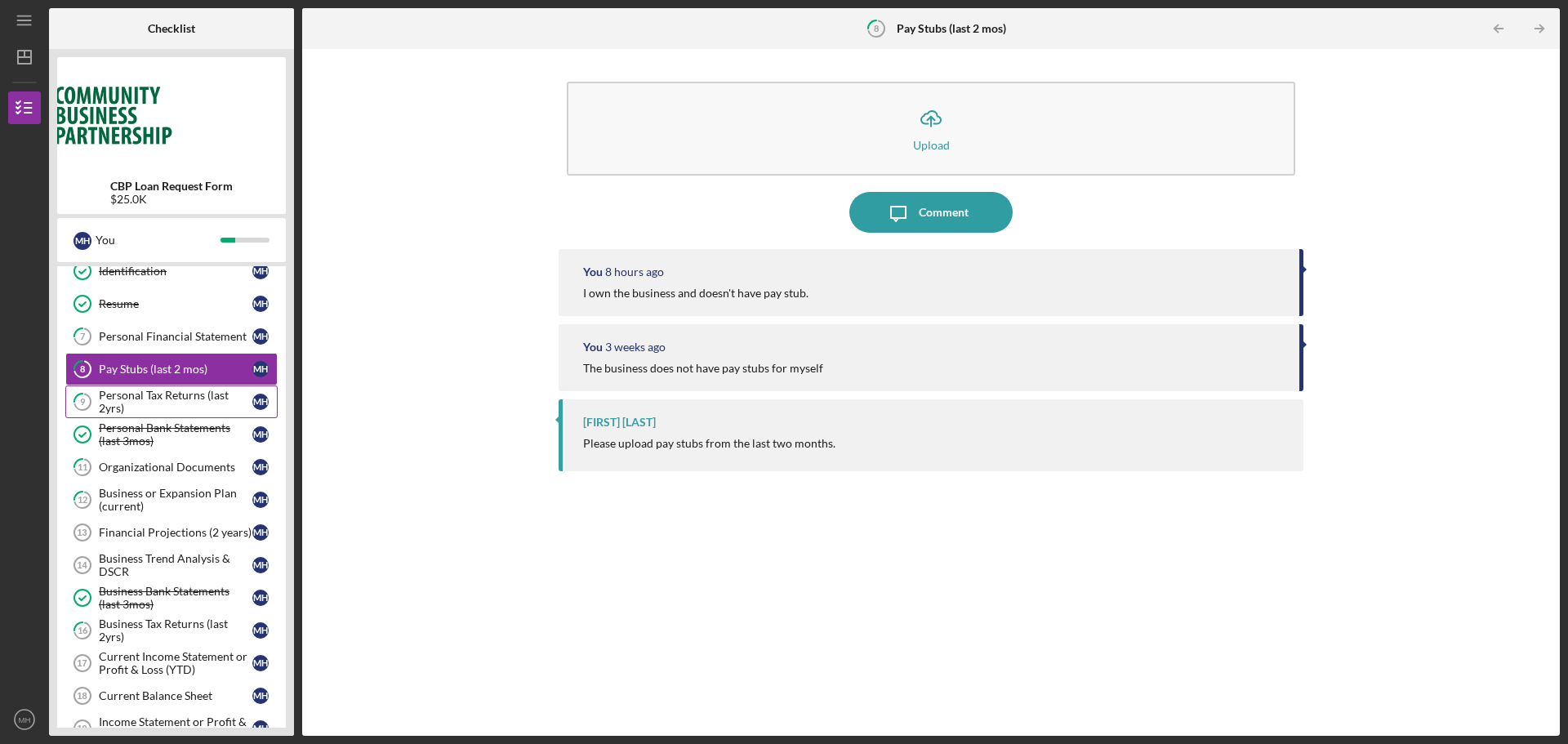 click on "Personal Tax Returns (last 2yrs)" at bounding box center [176, 402] 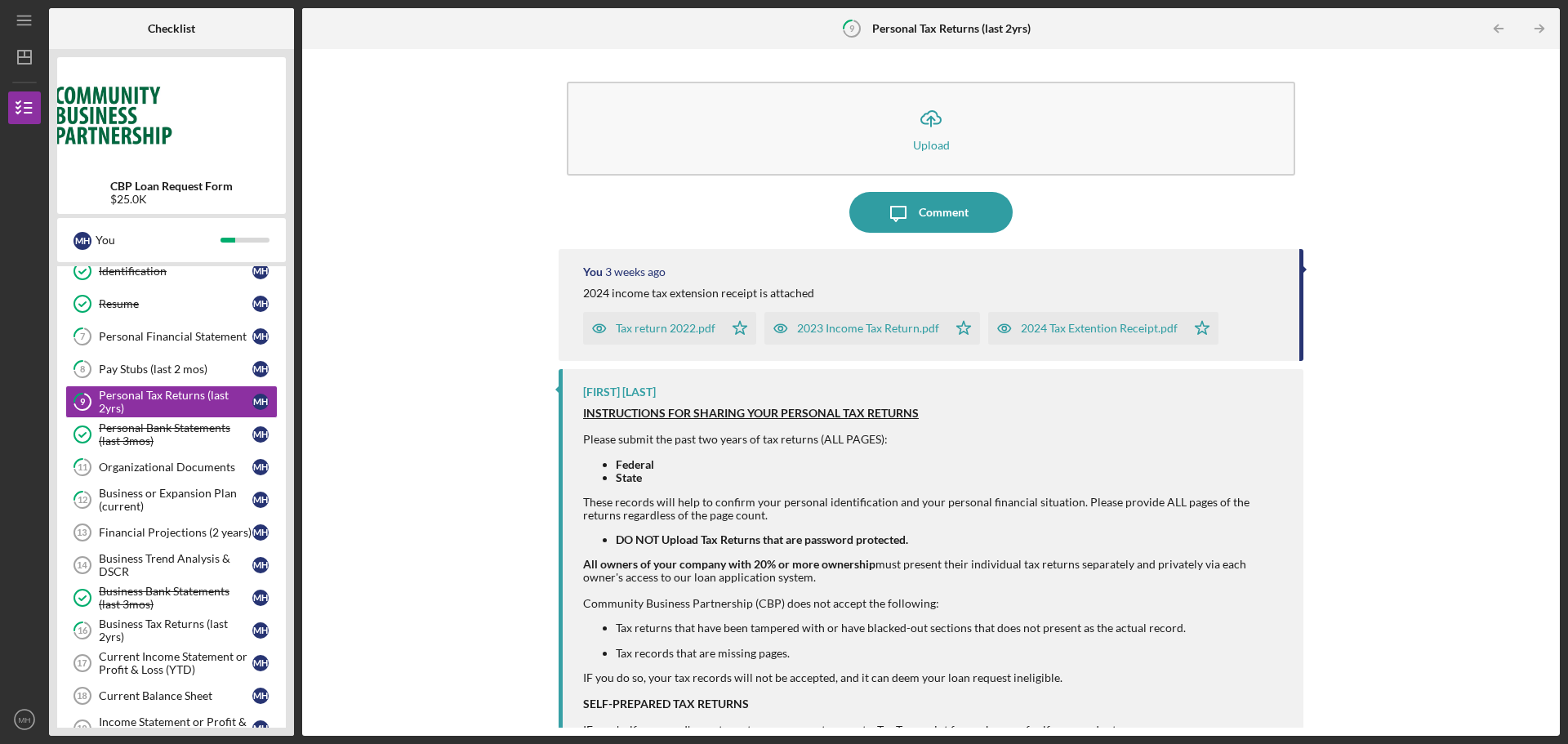 scroll, scrollTop: 122, scrollLeft: 0, axis: vertical 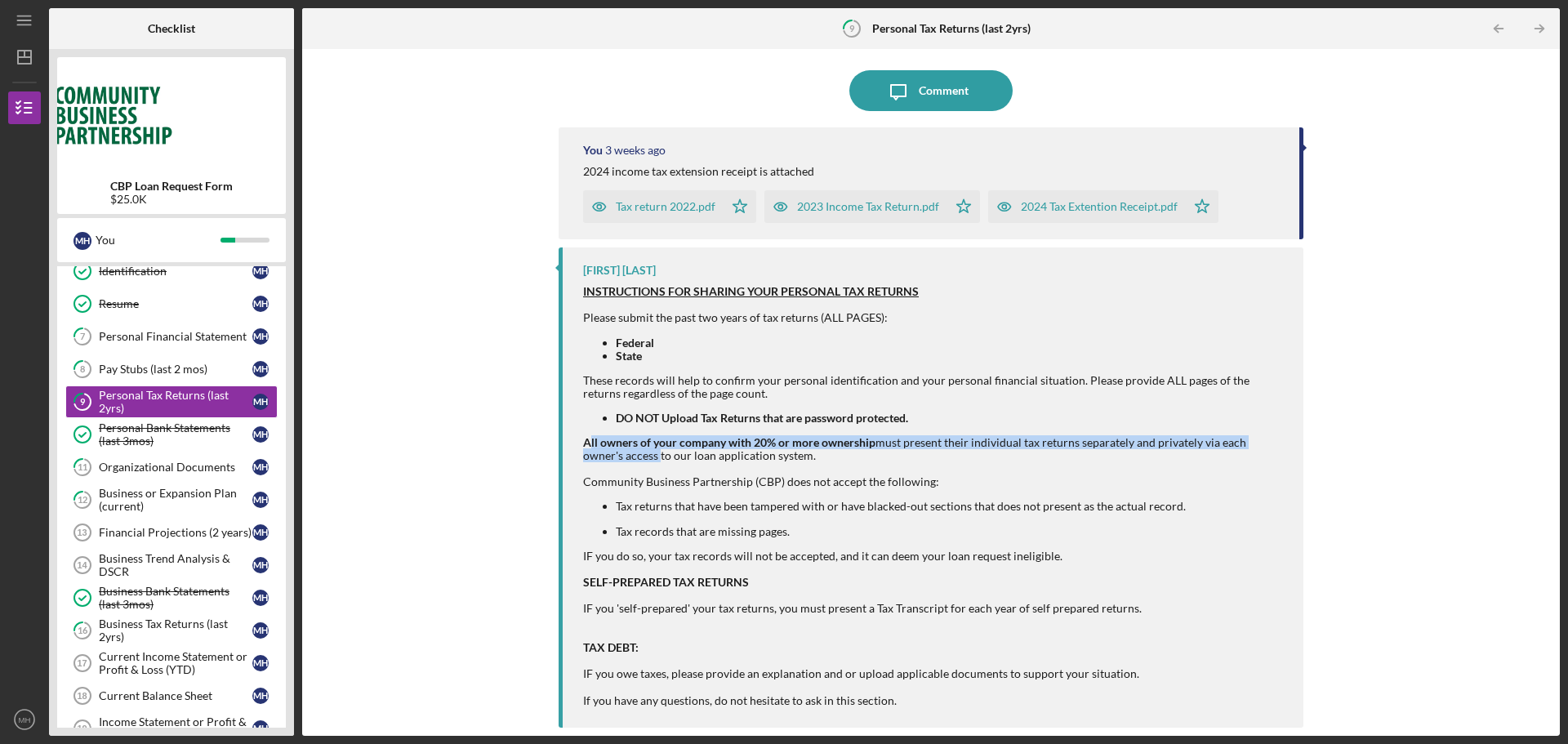drag, startPoint x: 589, startPoint y: 443, endPoint x: 612, endPoint y: 452, distance: 24.69818 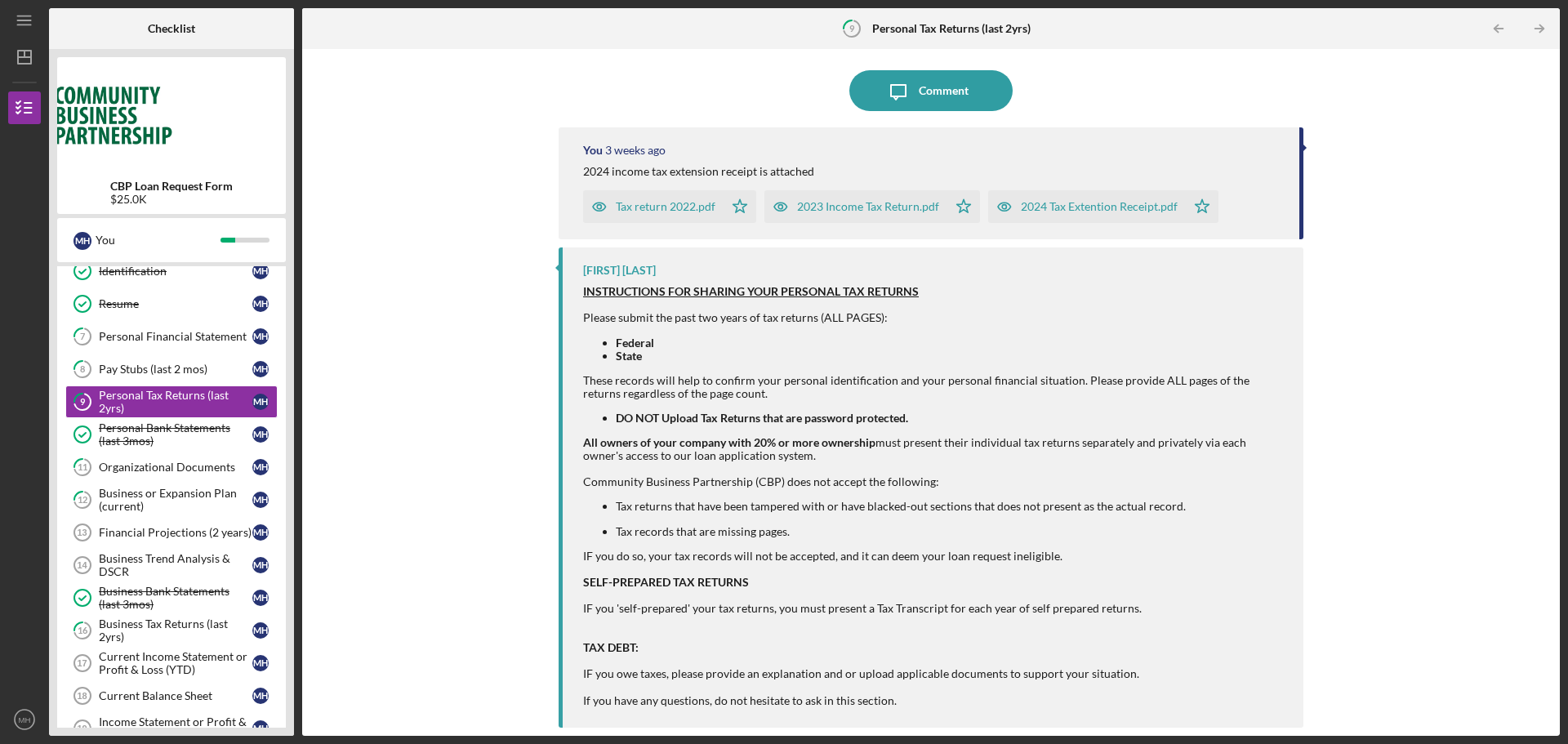 click on "Icon/Upload Upload Icon/Message Comment You 3 weeks ago 2024 income tax extension receipt is attached Tax return 2022.pdf Icon/Star 2023 Income Tax Return.pdf Icon/Star 2024 Tax Extention Receipt.pdf Icon/Star [FIRST] [LAST] INSTRUCTIONS FOR SHARING YOUR PERSONAL TAX RETURNS
Please submit the past two years of tax returns (ALL PAGES):
Federal
State
These records will help to confirm your personal identification and your personal financial situation. Please provide ALL pages of the returns regardless of the page count.
DO NOT Upload Tax Returns that are password protected.
All owners of your company with 20% or more ownership must present their individual tax returns separately and privately via each owner's access to our loan application system.
Community Business Partnership (CBP) does not accept the following:
Tax returns that have been tampered with or have blacked-out sections that does not present as the actual record." at bounding box center (931, 392) 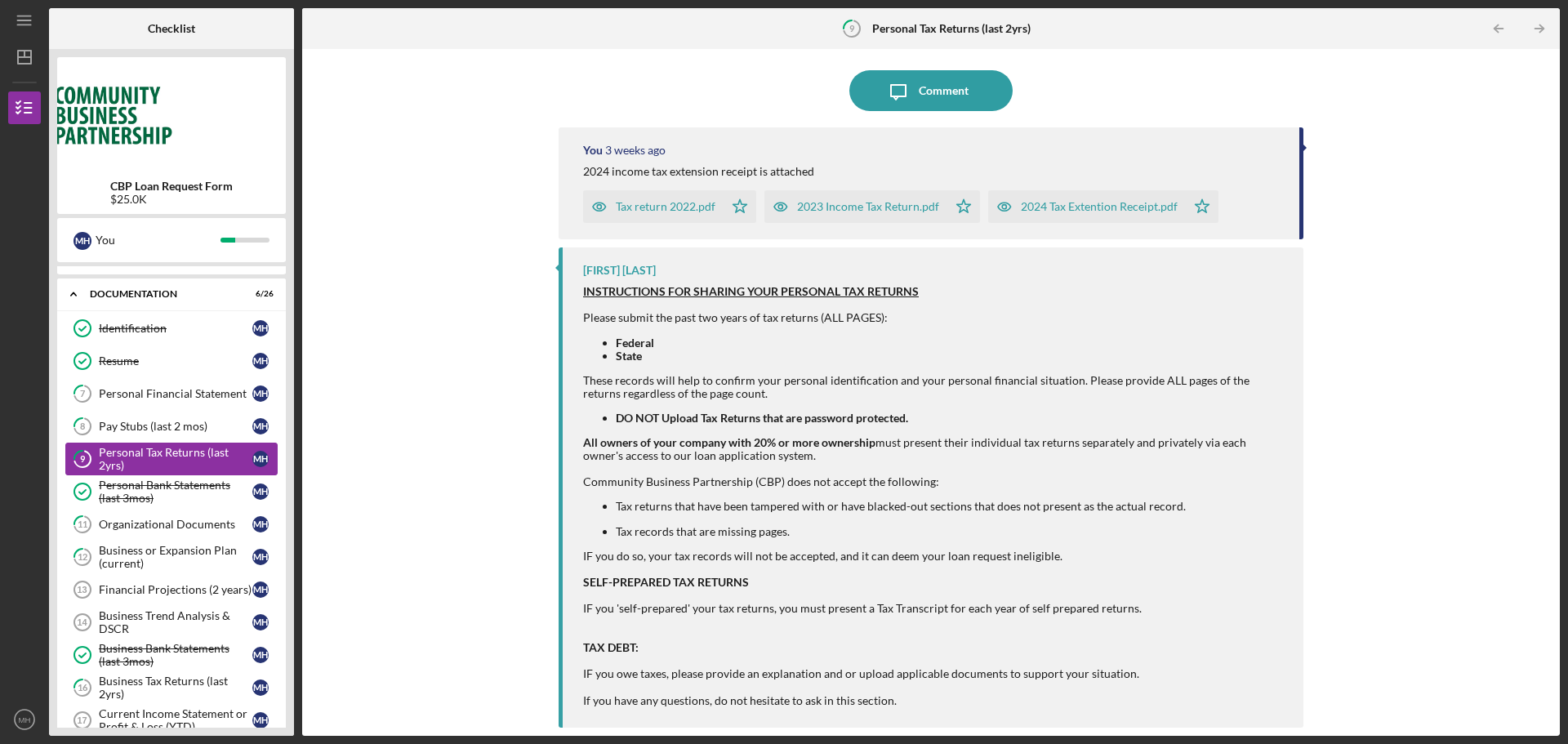 scroll, scrollTop: 0, scrollLeft: 0, axis: both 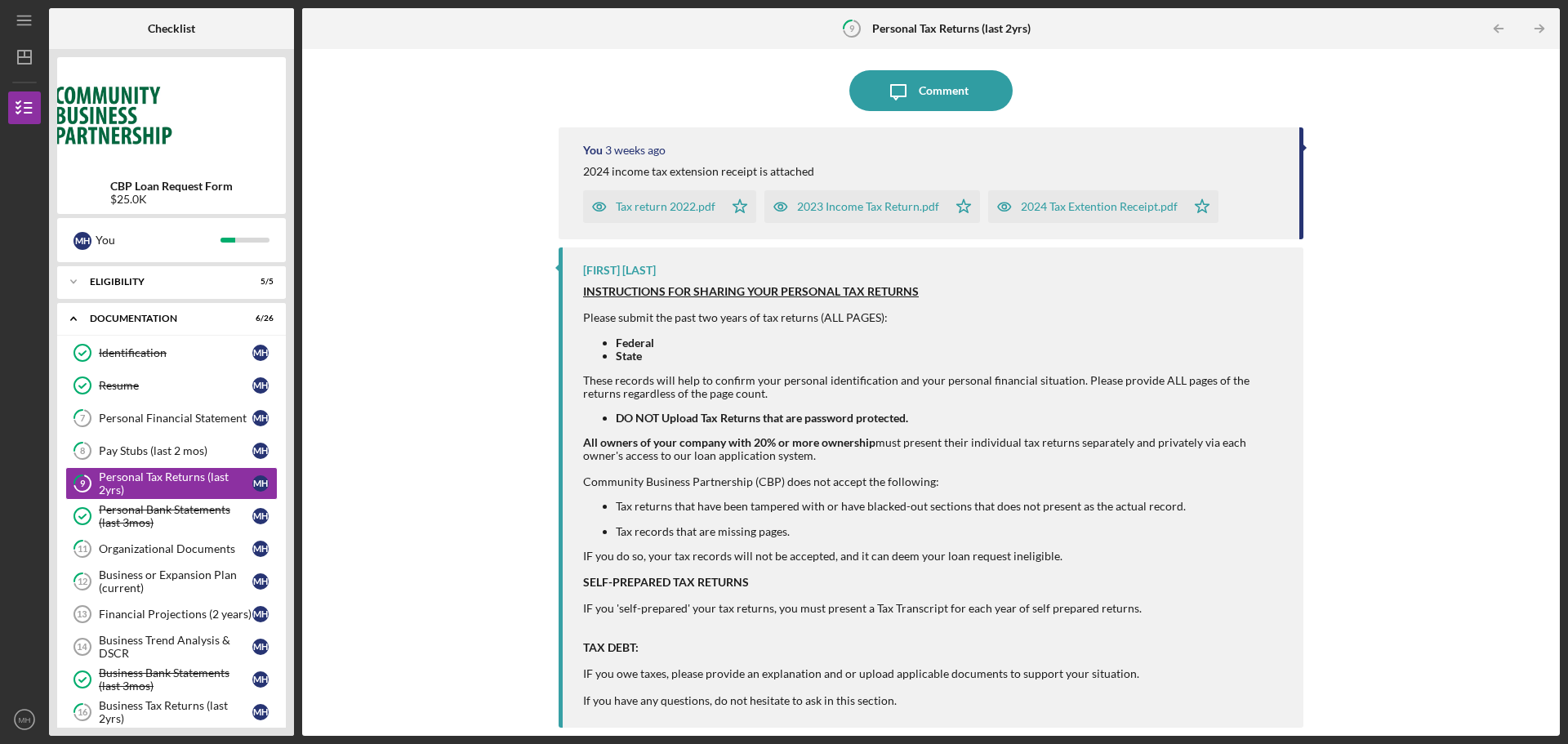 click on "Icon/Upload Upload Icon/Message Comment You 3 weeks ago 2024 income tax extension receipt is attached Tax return 2022.pdf Icon/Star 2023 Income Tax Return.pdf Icon/Star 2024 Tax Extention Receipt.pdf Icon/Star [FIRST] [LAST] INSTRUCTIONS FOR SHARING YOUR PERSONAL TAX RETURNS
Please submit the past two years of tax returns (ALL PAGES):
Federal
State
These records will help to confirm your personal identification and your personal financial situation. Please provide ALL pages of the returns regardless of the page count.
DO NOT Upload Tax Returns that are password protected.
All owners of your company with 20% or more ownership must present their individual tax returns separately and privately via each owner's access to our loan application system.
Community Business Partnership (CBP) does not accept the following:
Tax returns that have been tampered with or have blacked-out sections that does not present as the actual record." at bounding box center [931, 392] 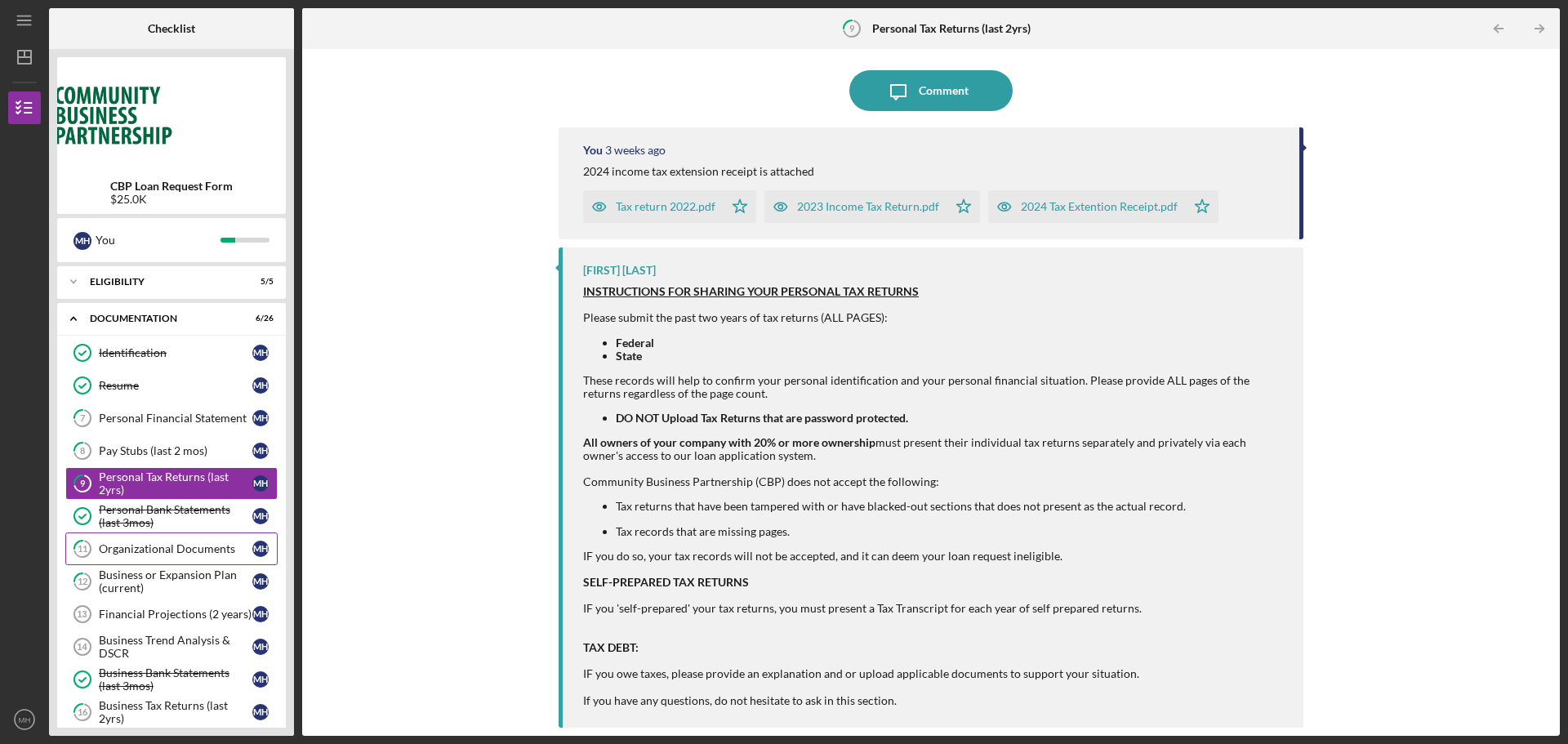 click on "Organizational Documents" at bounding box center (176, 549) 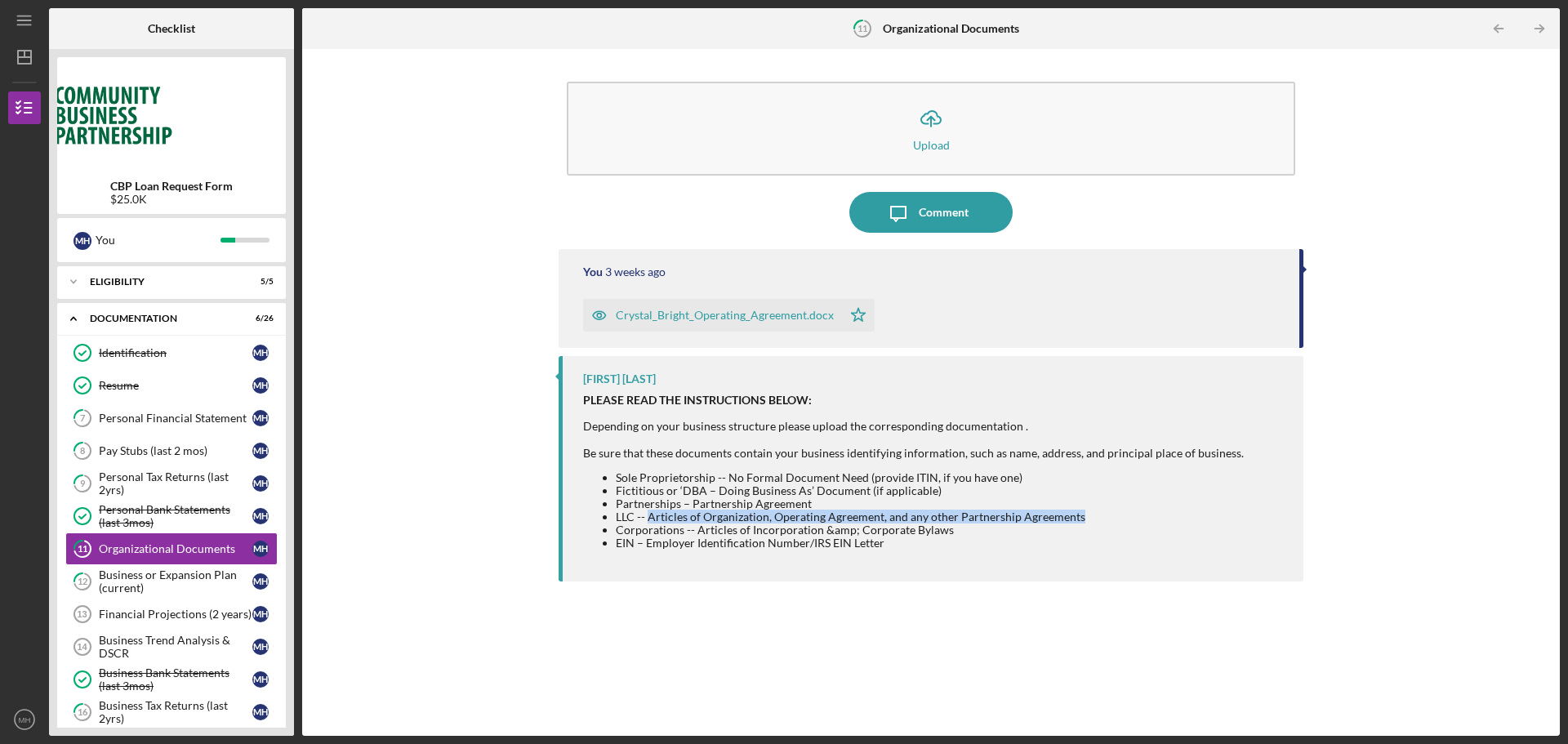 drag, startPoint x: 648, startPoint y: 516, endPoint x: 1089, endPoint y: 515, distance: 441.0011 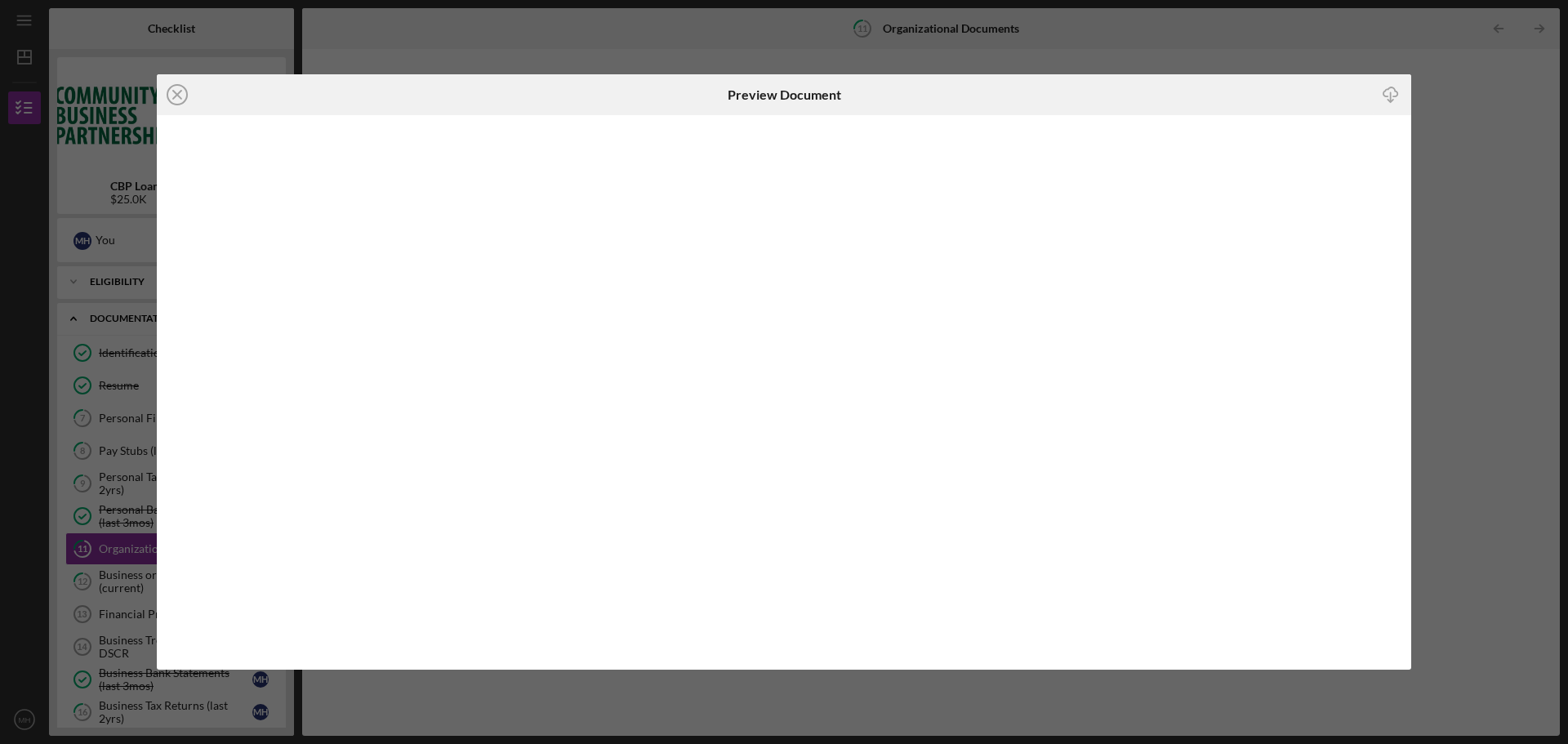 click on "Icon/Close Preview Document Icon/Download" at bounding box center [784, 372] 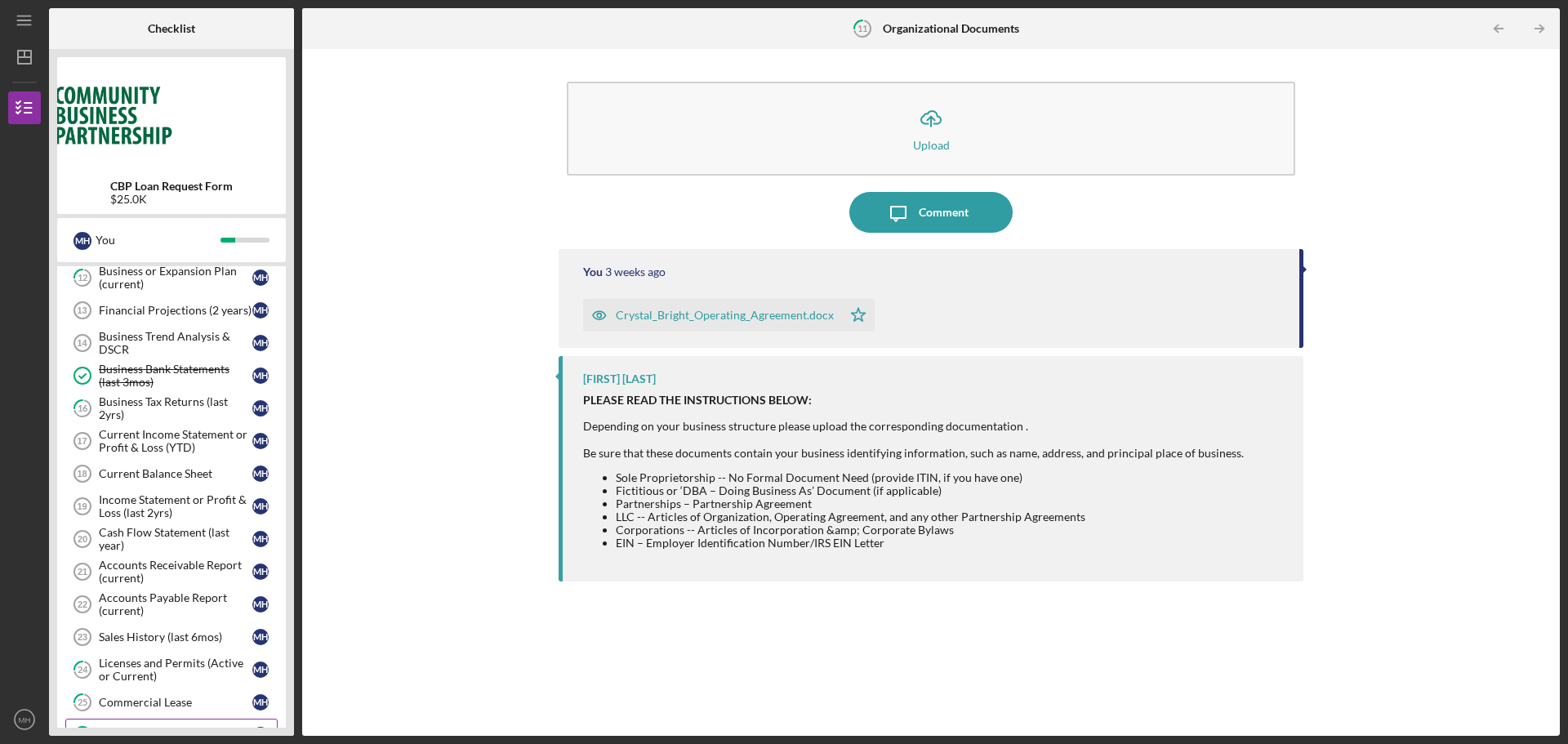 scroll, scrollTop: 245, scrollLeft: 0, axis: vertical 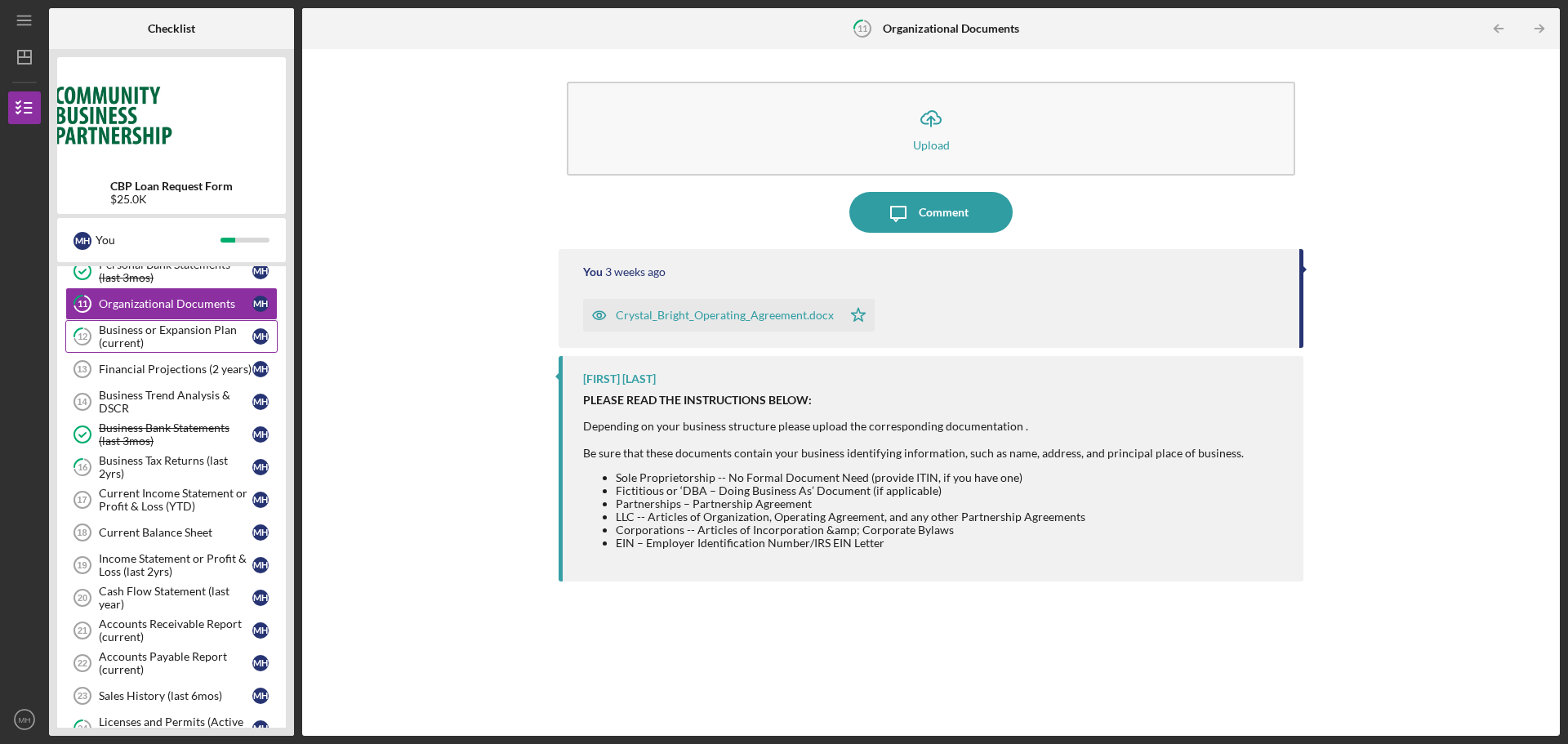 click on "Business  or Expansion Plan (current)" at bounding box center [176, 336] 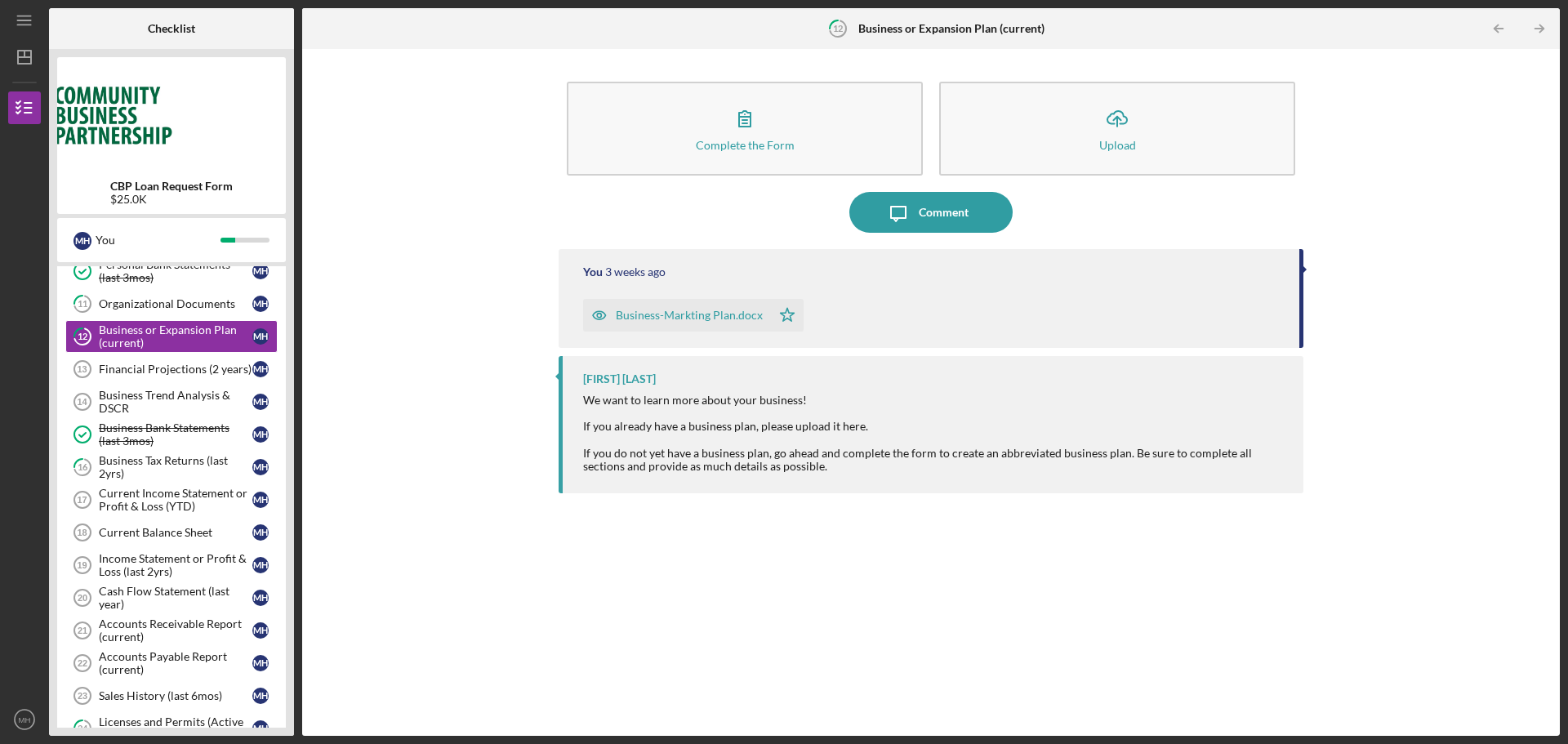 click on "Business-Markting Plan.docx" at bounding box center [689, 315] 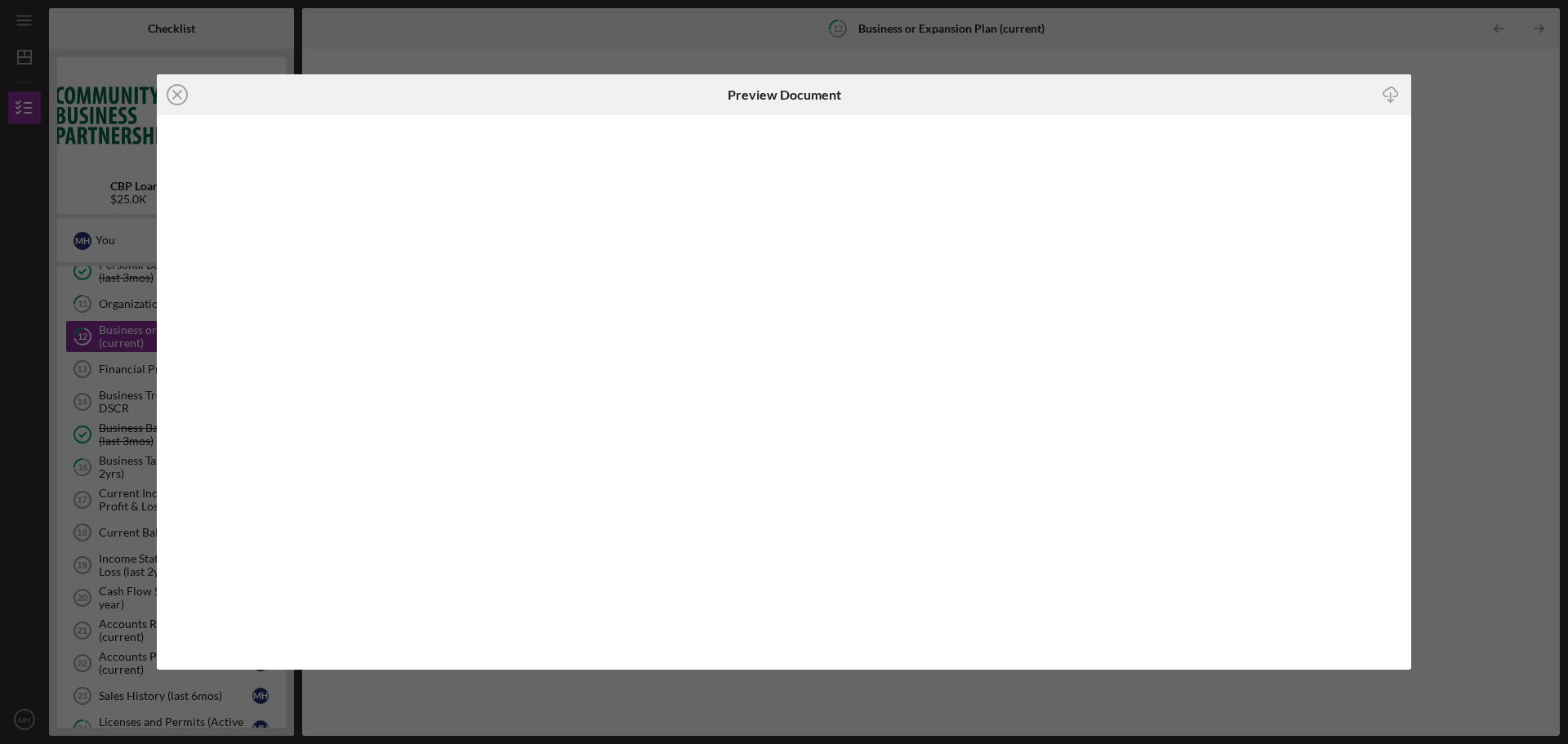 click on "Icon/Close Preview Document Icon/Download" at bounding box center [784, 372] 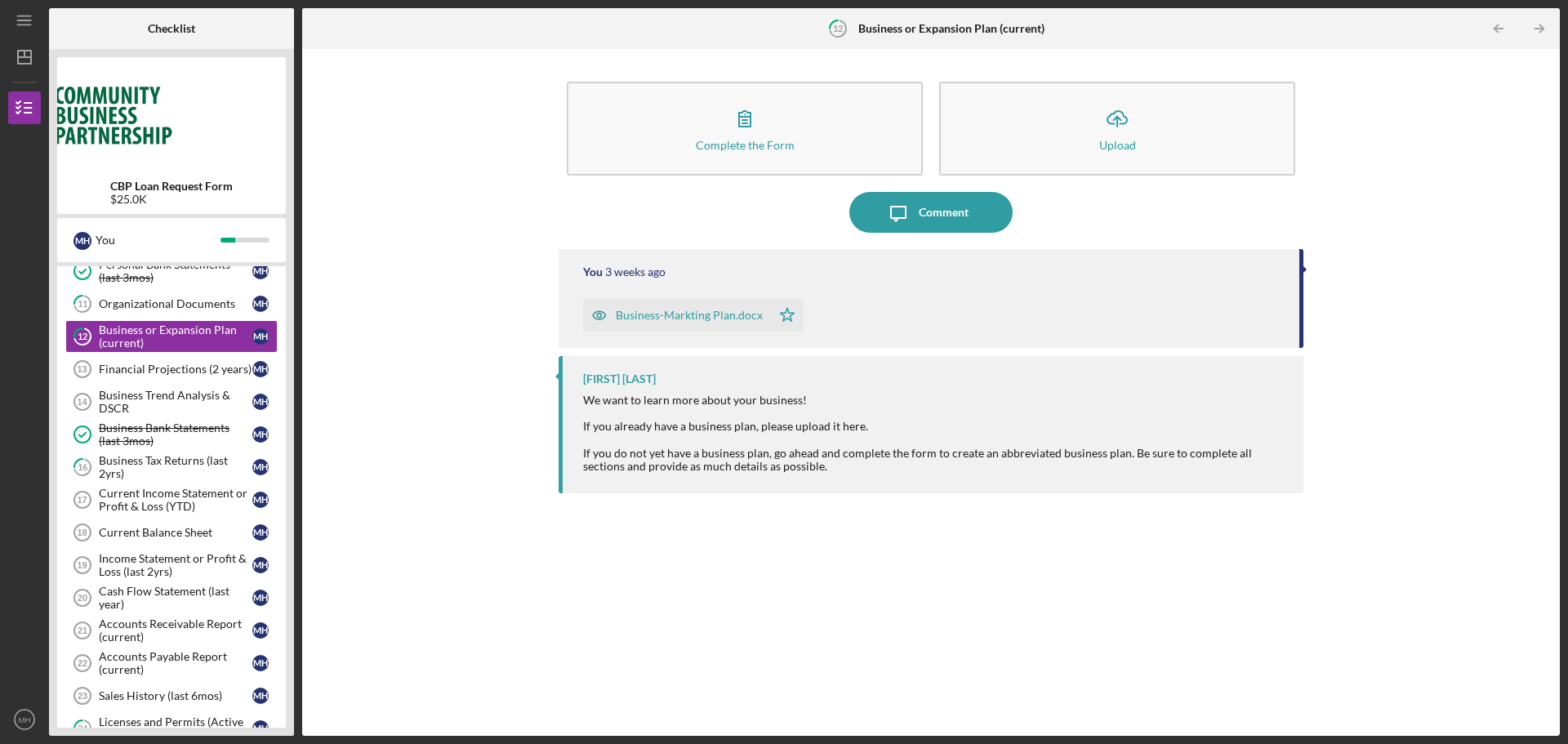 click on "Complete the Form Form Icon/Upload Upload Icon/Message Comment You 3 weeks ago Business-Markting Plan.docx Icon/Star [FIRST] [LAST] We want to learn more about your business! If you already have a business plan, please upload it here.
If you do not yet have a business plan, go ahead and complete the form to create an abbreviated business plan. Be sure to complete all sections and provide as much details as possible." at bounding box center (931, 392) 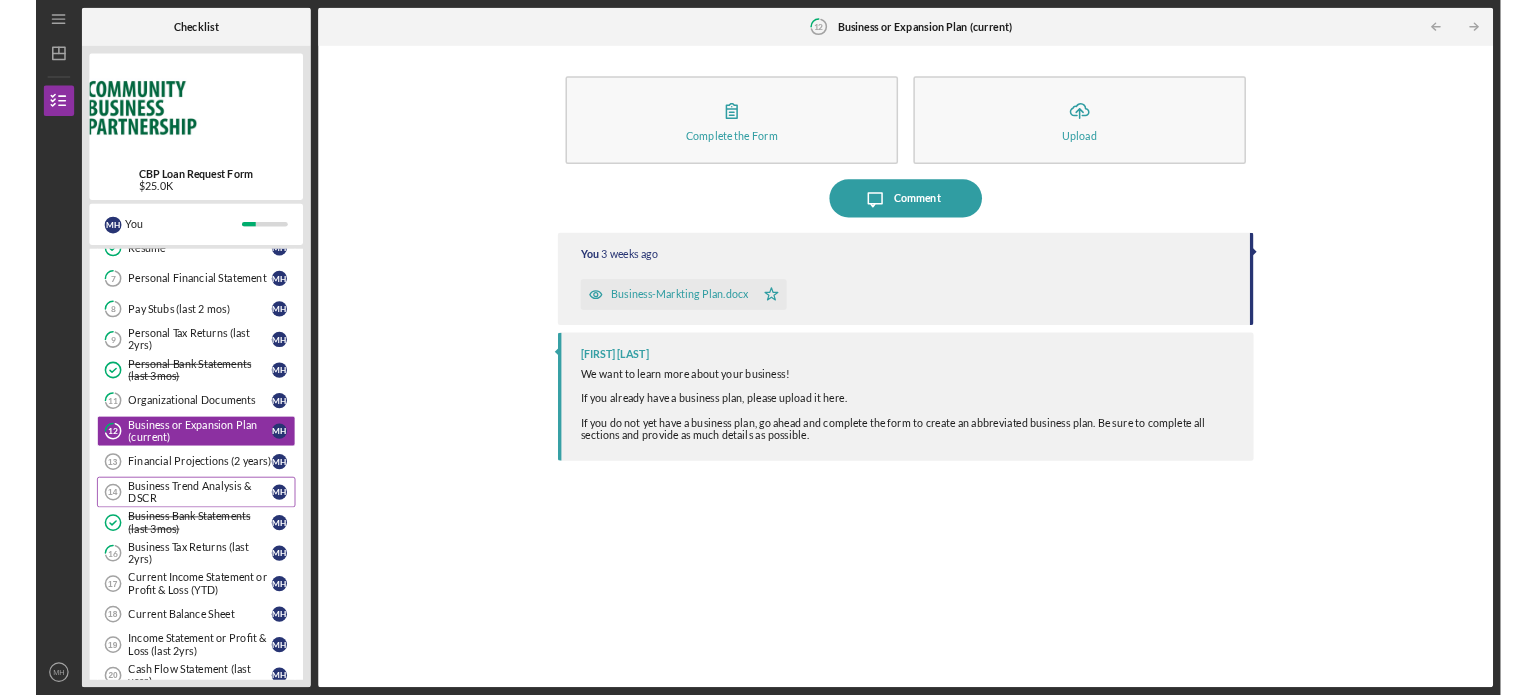 scroll, scrollTop: 0, scrollLeft: 0, axis: both 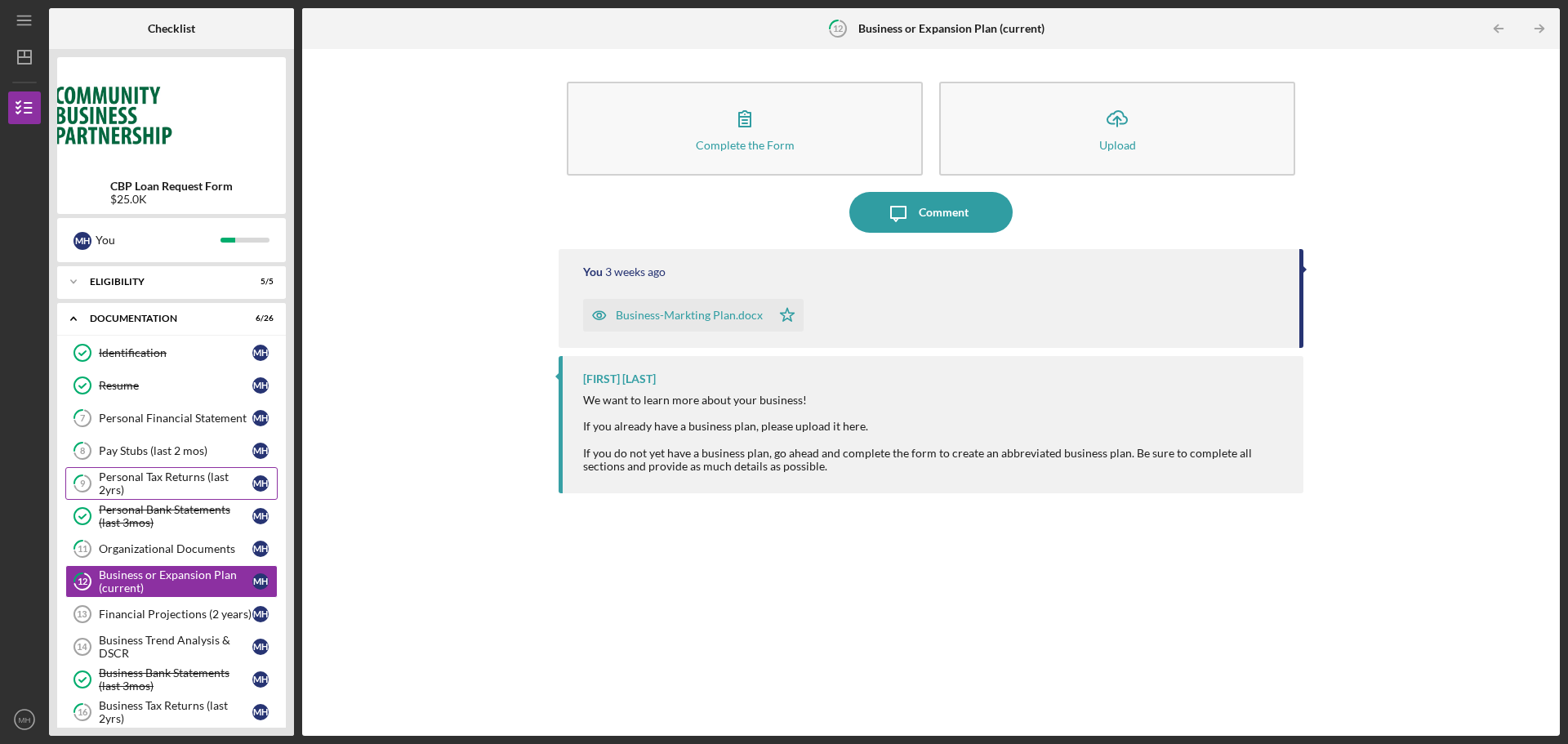 click on "Personal Tax Returns (last 2yrs)" at bounding box center (176, 483) 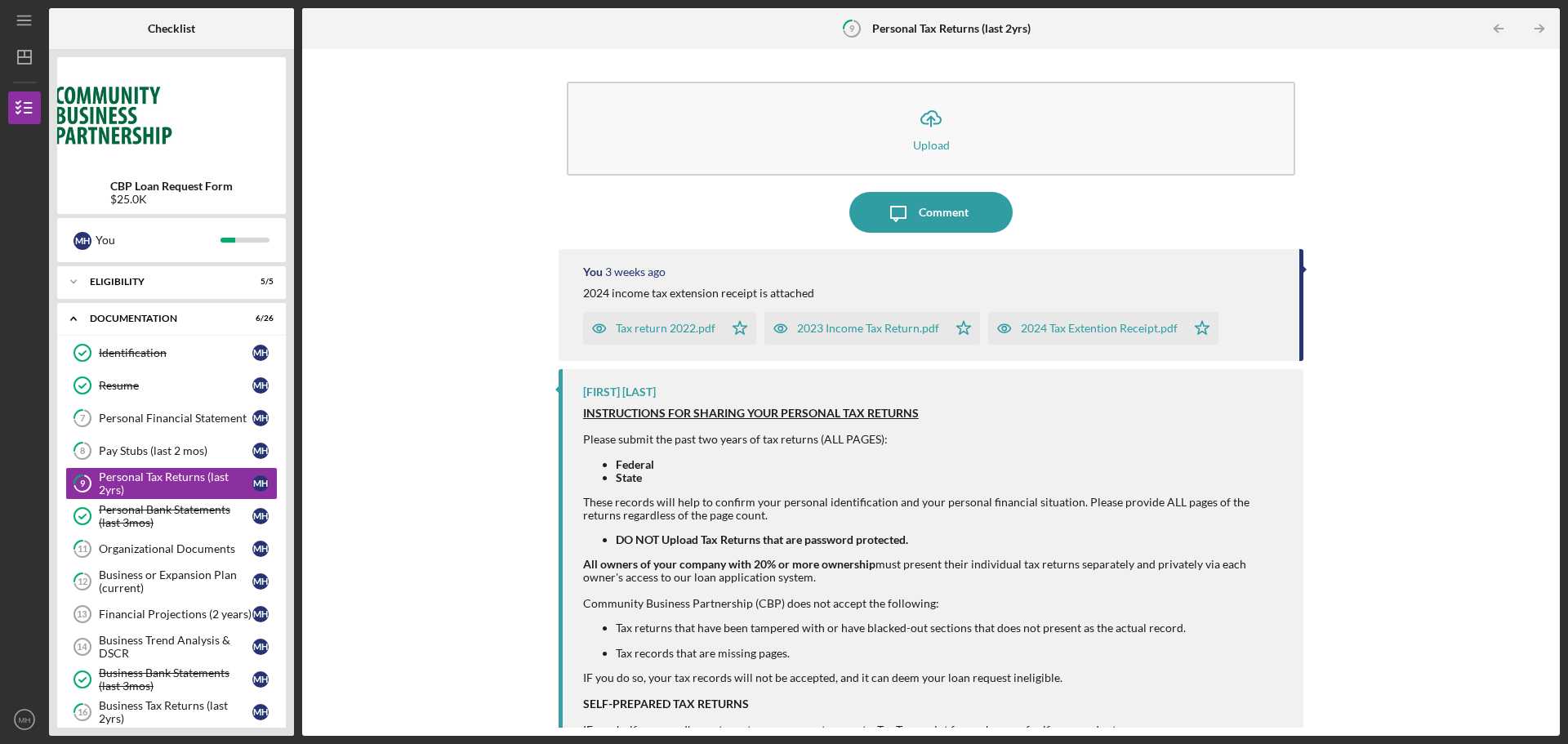 click on "Icon/Upload Upload Icon/Message Comment You 3 weeks ago 2024 income tax extension receipt is attached Tax return 2022.pdf Icon/Star 2023 Income Tax Return.pdf Icon/Star 2024 Tax Extention Receipt.pdf Icon/Star [FIRST] [LAST] INSTRUCTIONS FOR SHARING YOUR PERSONAL TAX RETURNS
Please submit the past two years of tax returns (ALL PAGES):
Federal
State
These records will help to confirm your personal identification and your personal financial situation. Please provide ALL pages of the returns regardless of the page count.
DO NOT Upload Tax Returns that are password protected.
All owners of your company with 20% or more ownership must present their individual tax returns separately and privately via each owner's access to our loan application system.
Community Business Partnership (CBP) does not accept the following:
Tax returns that have been tampered with or have blacked-out sections that does not present as the actual record." at bounding box center (931, 392) 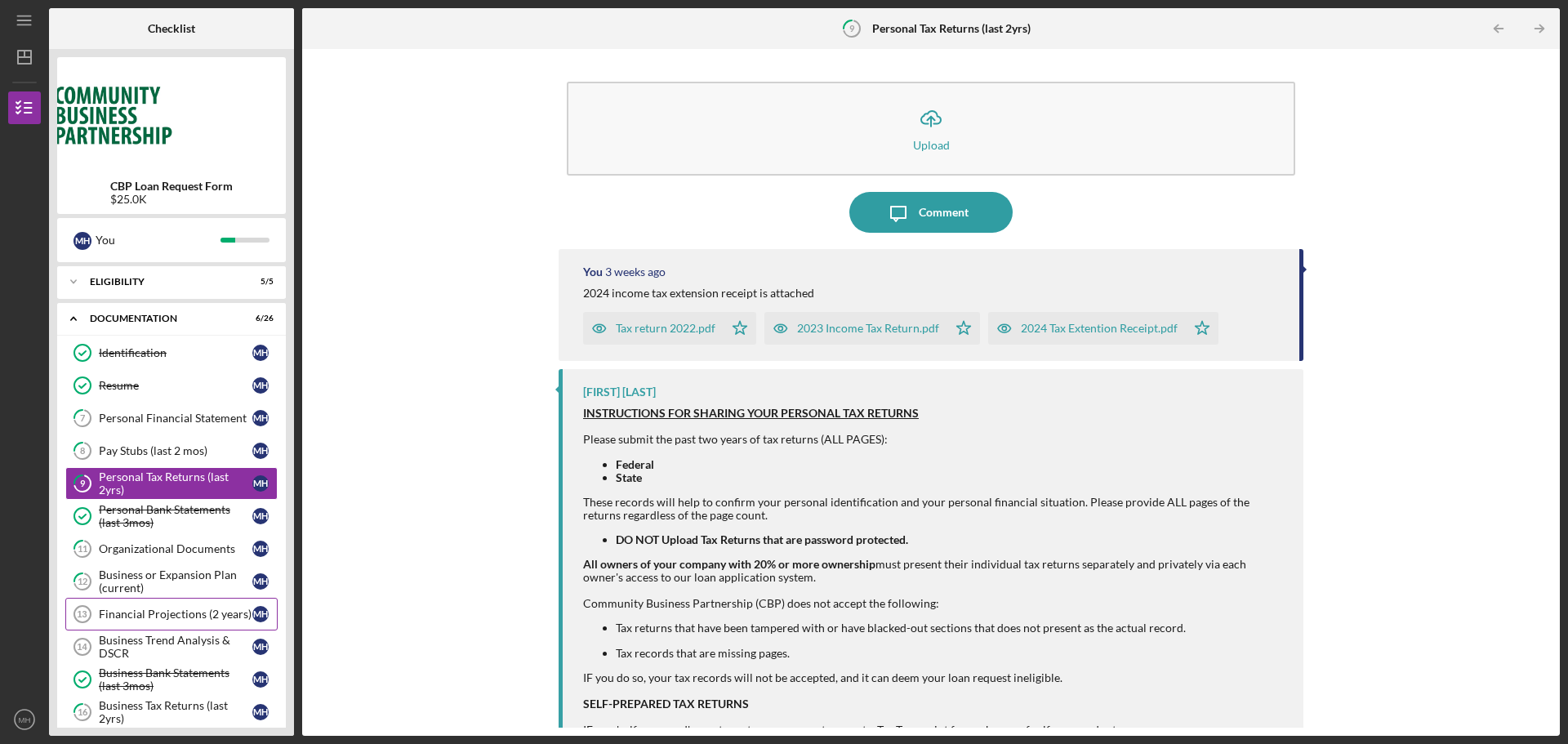 click on "Financial Projections (2 years) 13 Financial Projections (2 years) M H" at bounding box center (172, 614) 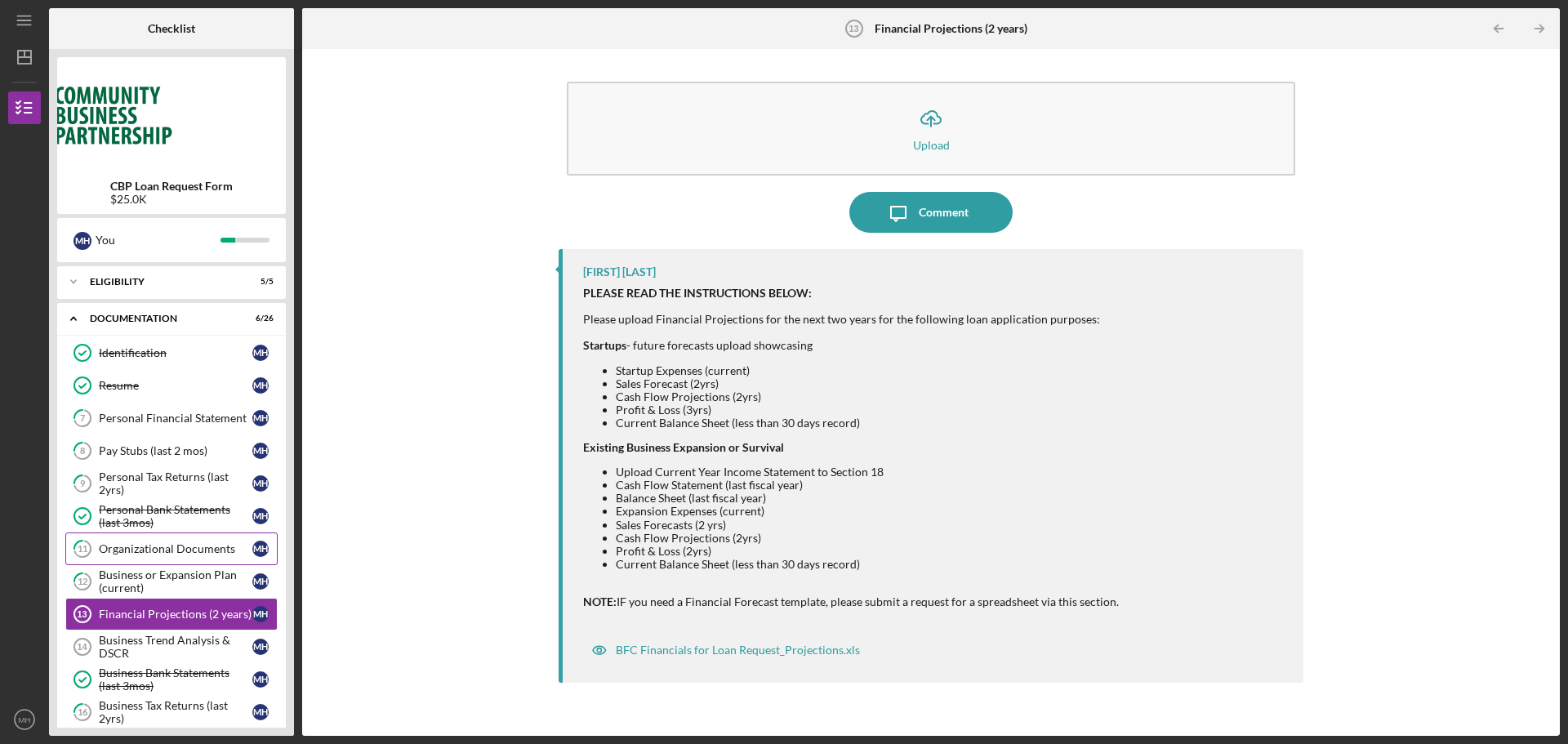 click on "11 Organizational Documents M H" at bounding box center [172, 549] 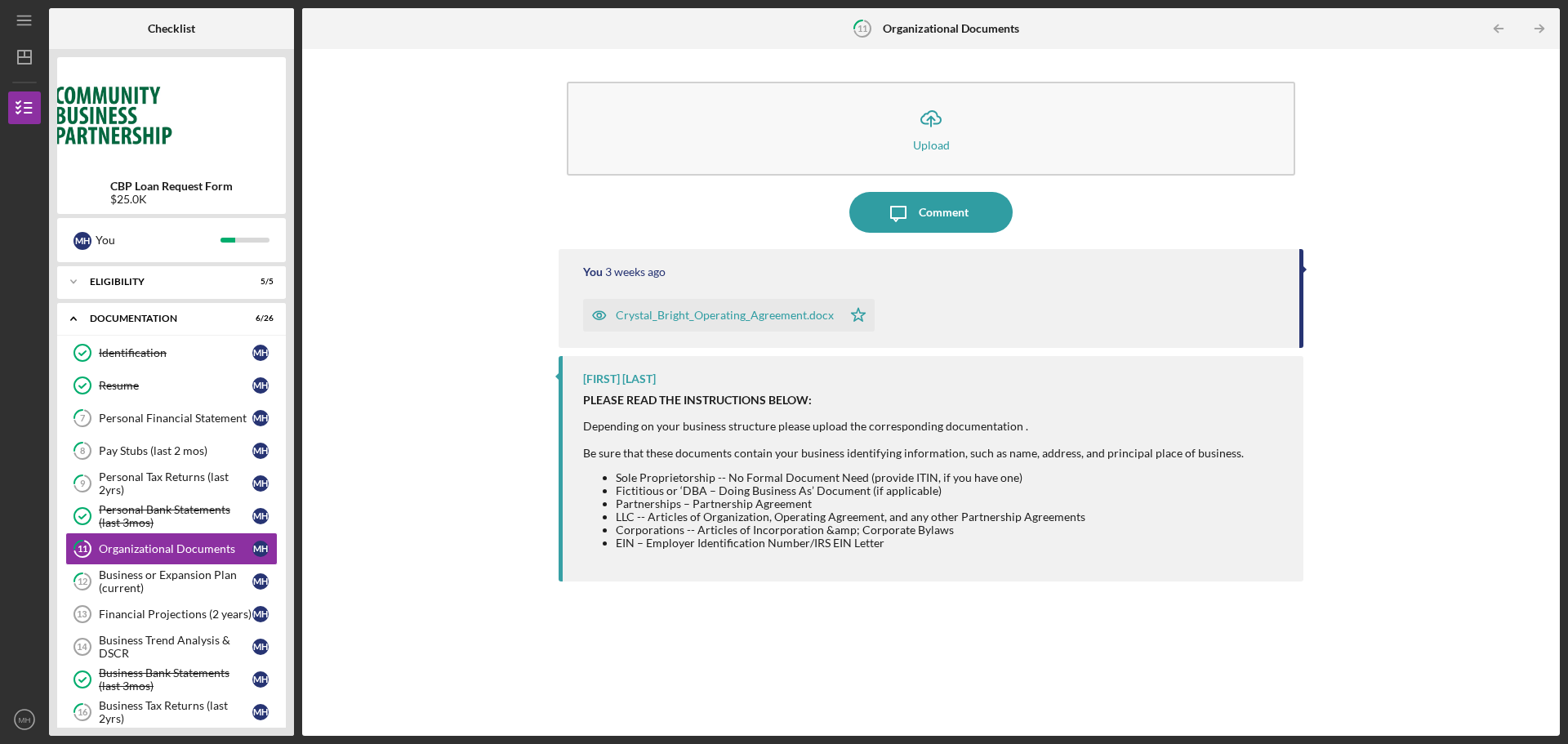 click on "Icon/Upload Upload Icon/Message Comment You 3 weeks ago Crystal_Bright_Operating_Agreement.docx Icon/Star [FIRST] [LAST] PLEASE READ THE INSTRUCTIONS BELOW:
Depending on your business structure please upload the corresponding documentation .
Be sure that these documents contain your business identifying information, such as name, address, and principal place of business.
Sole Proprietorship -- No Formal Document Need (provide ITIN, if you have one)
Fictitious or ‘DBA – Doing Business As’ Document (if applicable)
Partnerships – Partnership Agreement
LLC -- Articles of Organization, Operating Agreement, and any other Partnership Agreements
Corporations -- Articles of Incorporation & Corporate Bylaws
EIN – Employer Identification Number/IRS EIN Letter" at bounding box center (931, 392) 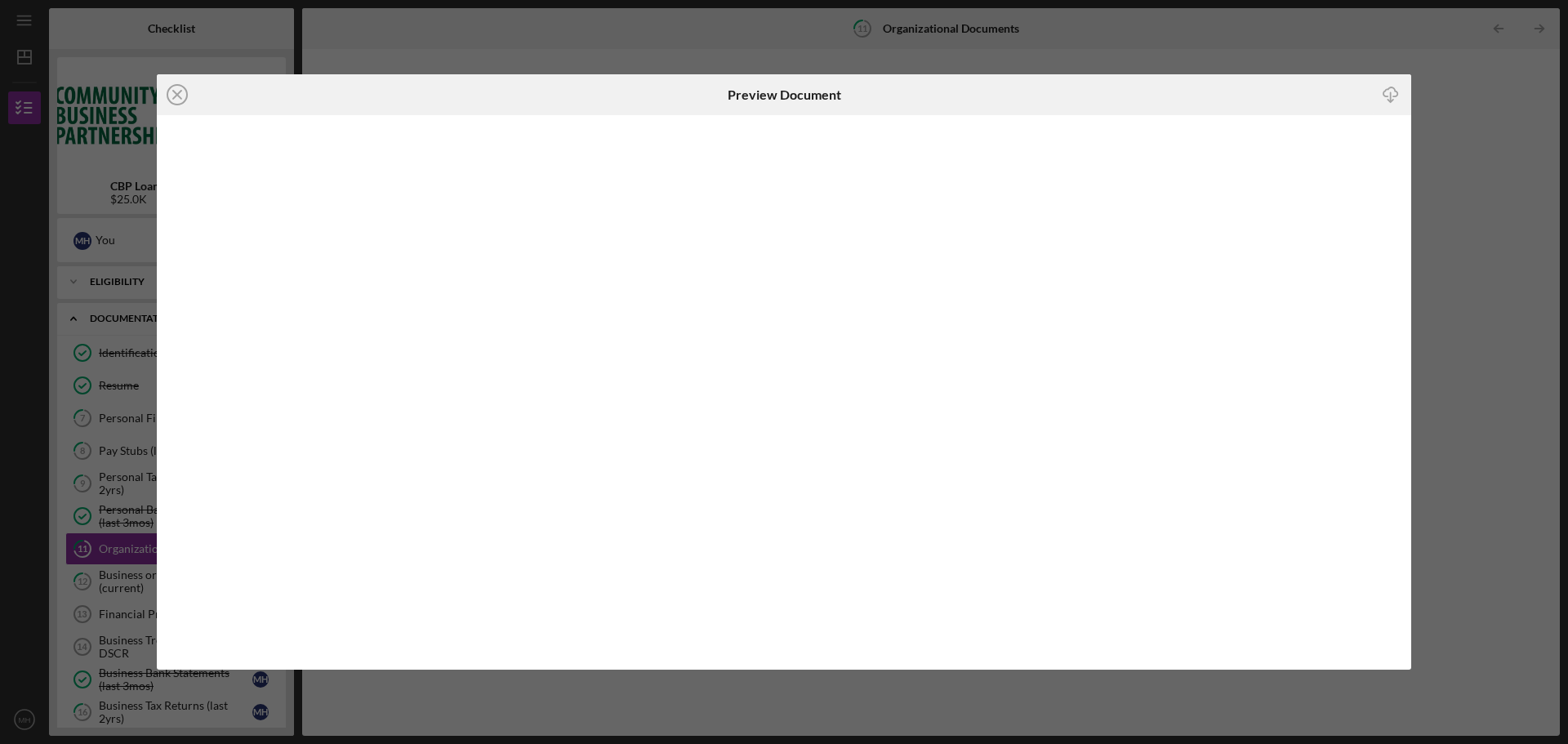 click on "Icon/Close Preview Document Icon/Download" at bounding box center (784, 372) 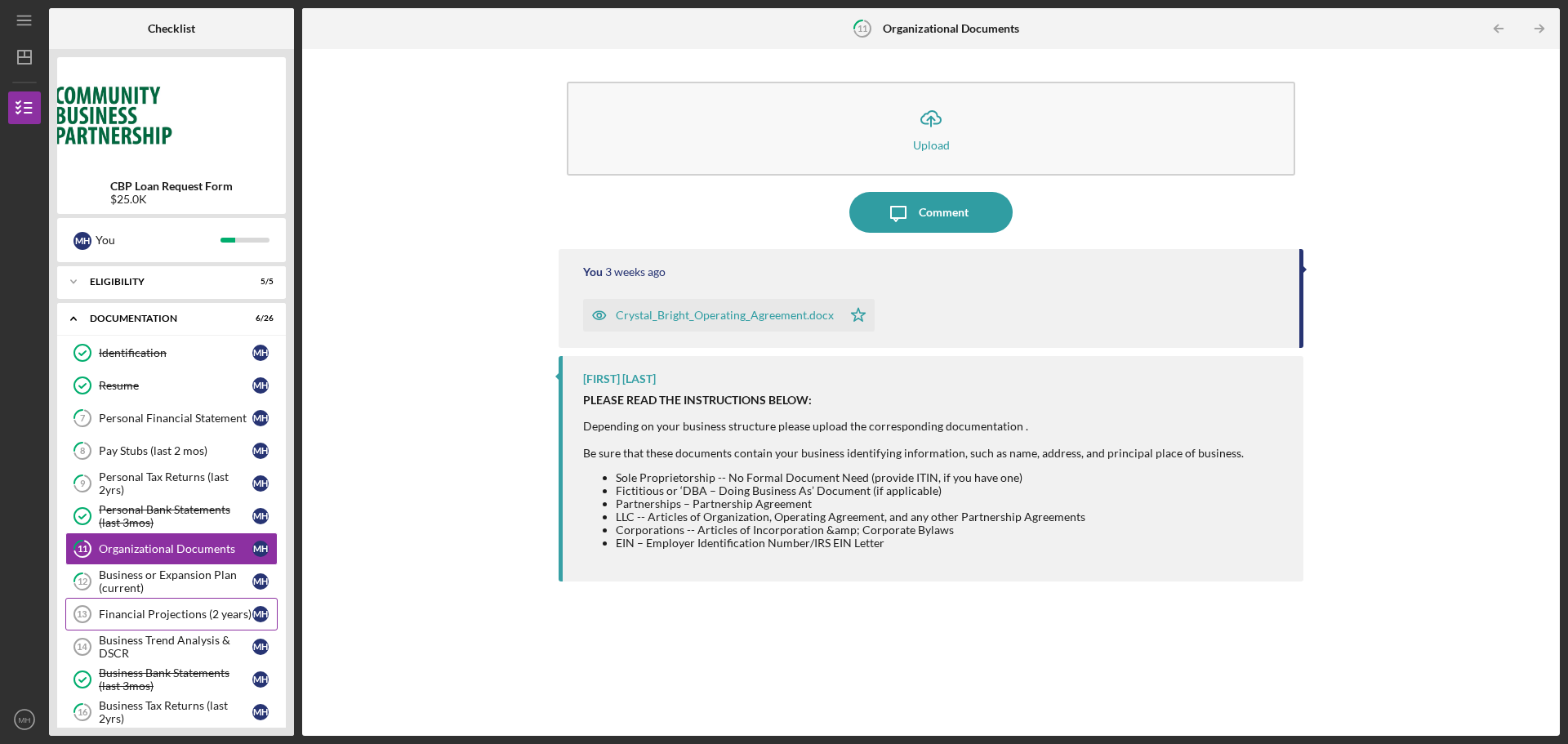 click on "Financial Projections (2 years)" at bounding box center (176, 614) 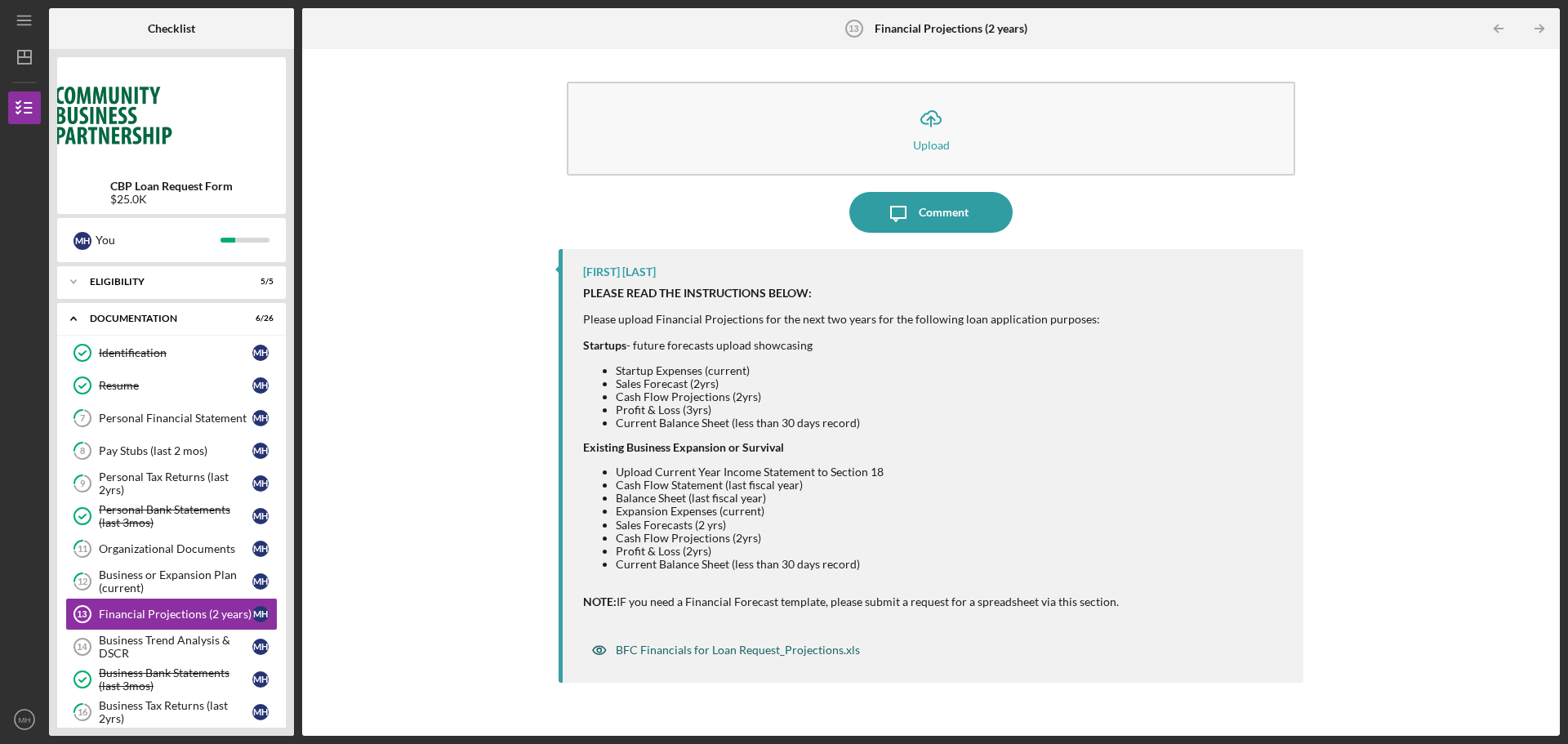 drag, startPoint x: 688, startPoint y: 647, endPoint x: 659, endPoint y: 647, distance: 29 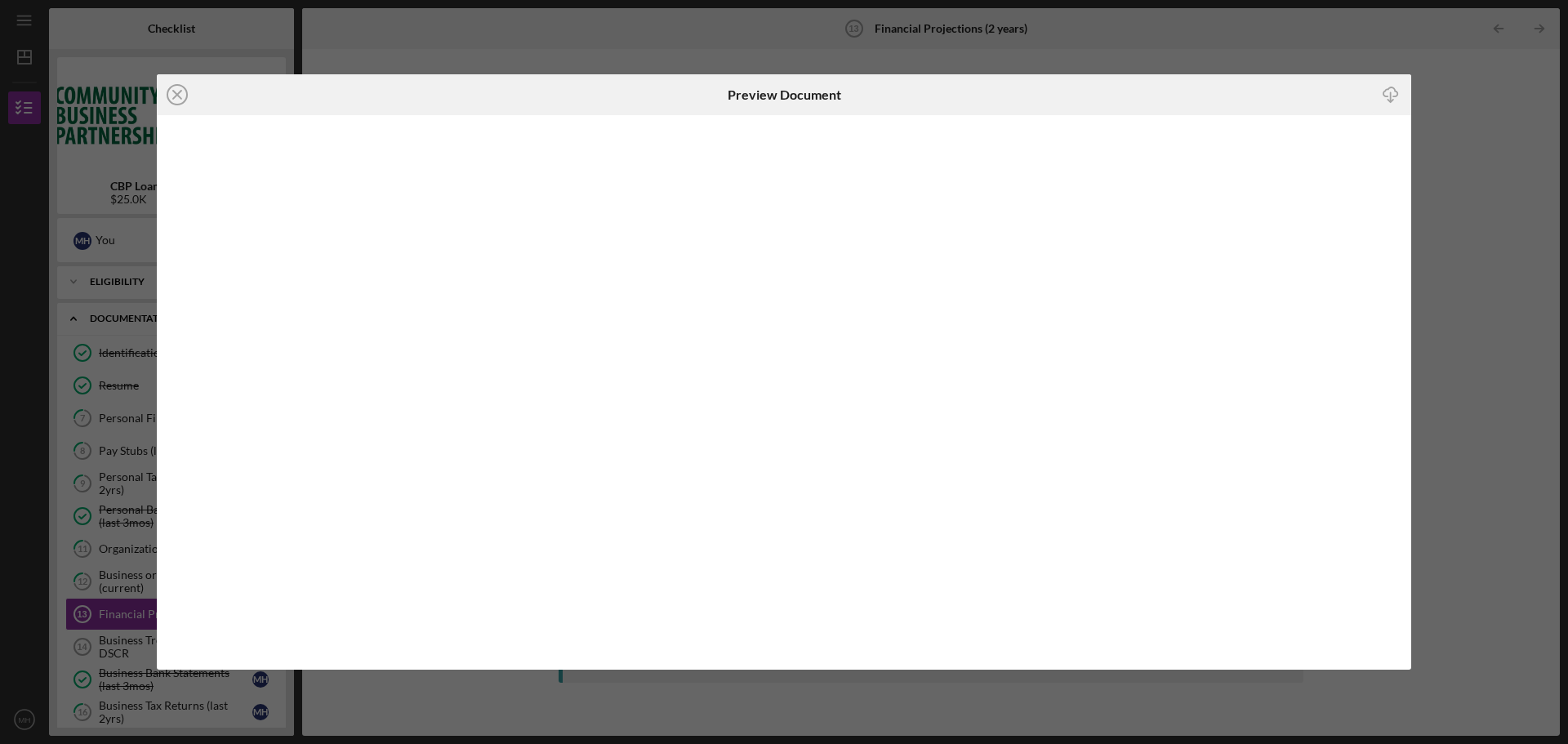 click on "Icon/Close Preview Document Icon/Download" at bounding box center (784, 372) 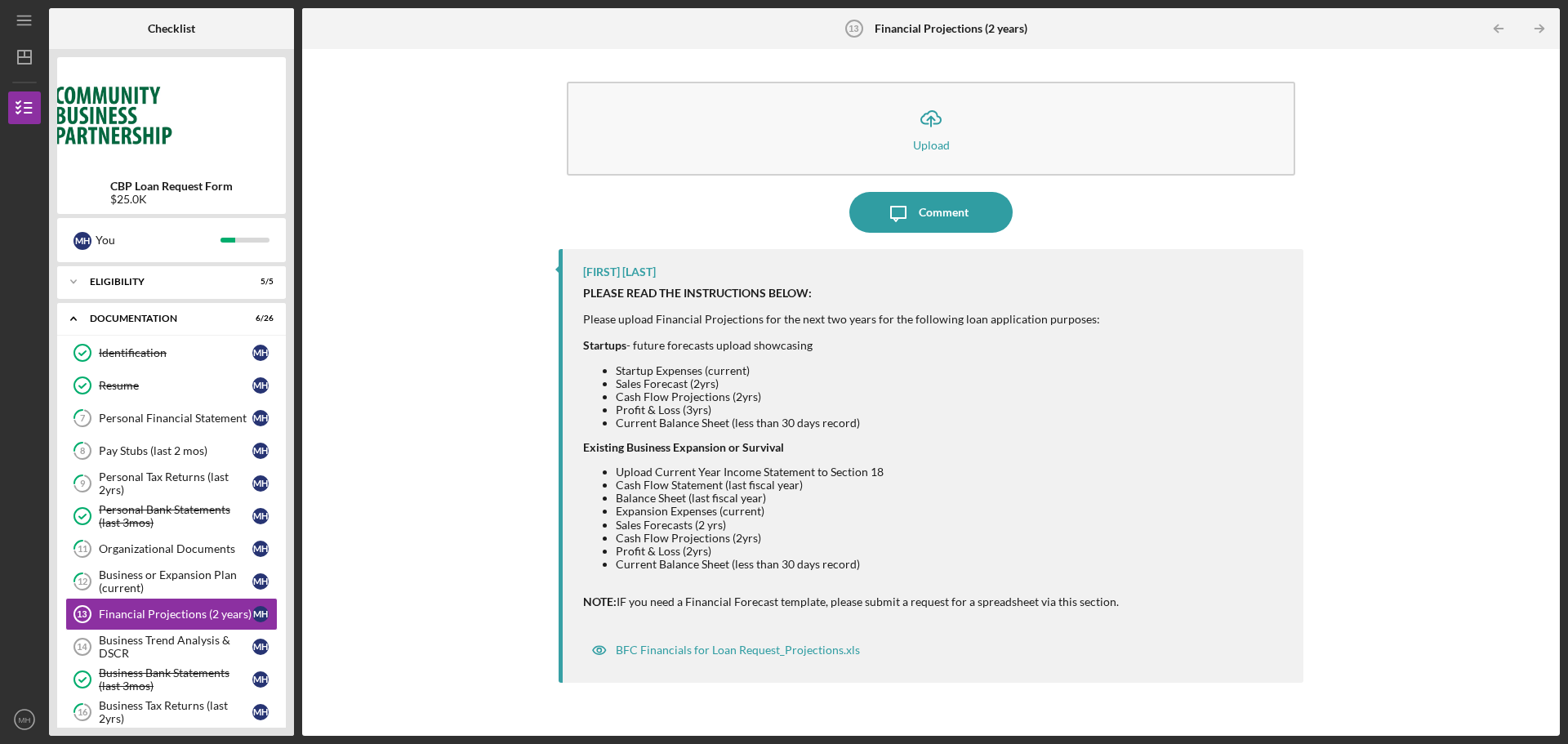click on "BFC Financials for Loan Request_Projections.xls" at bounding box center [935, 646] 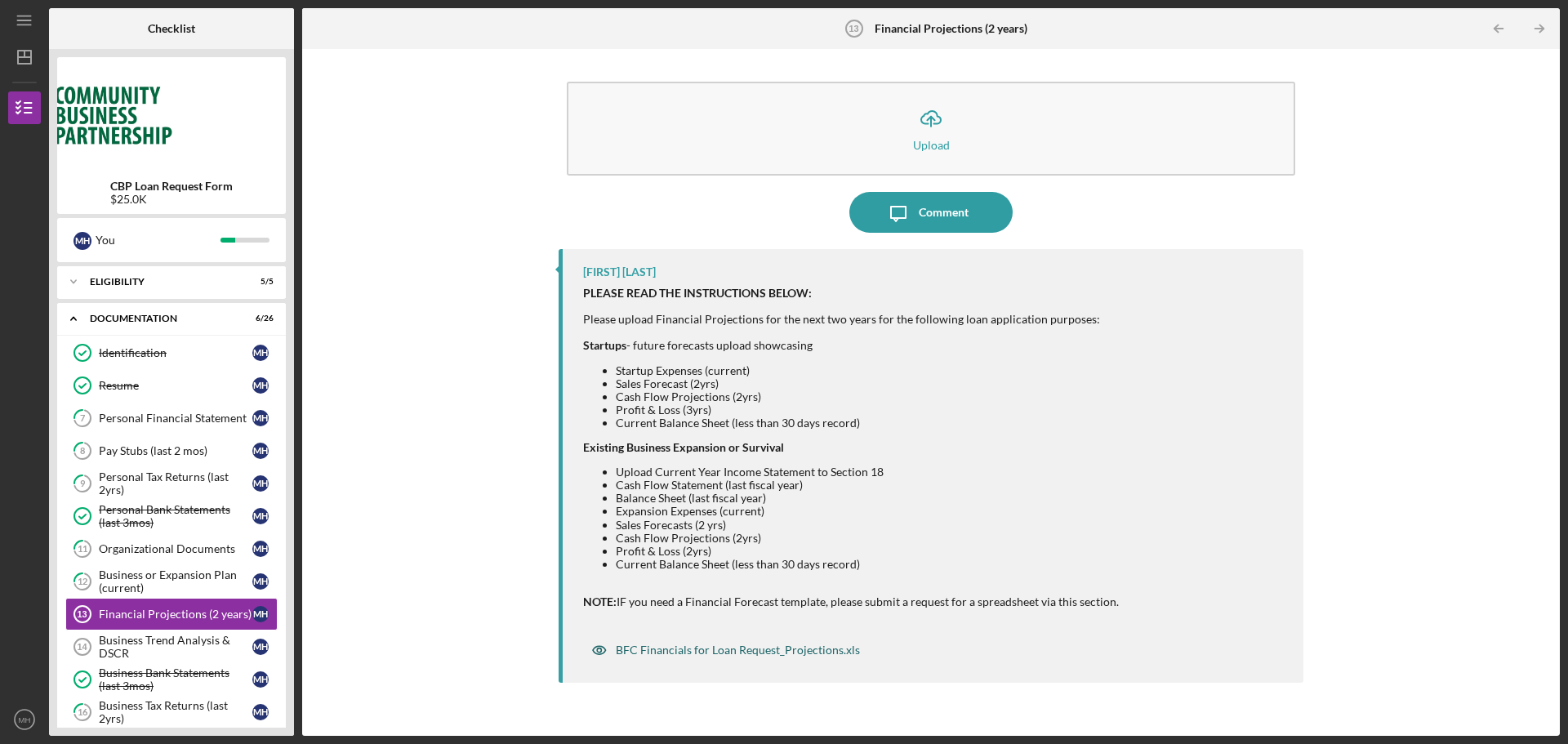click on "BFC Financials for Loan Request_Projections.xls" at bounding box center [725, 650] 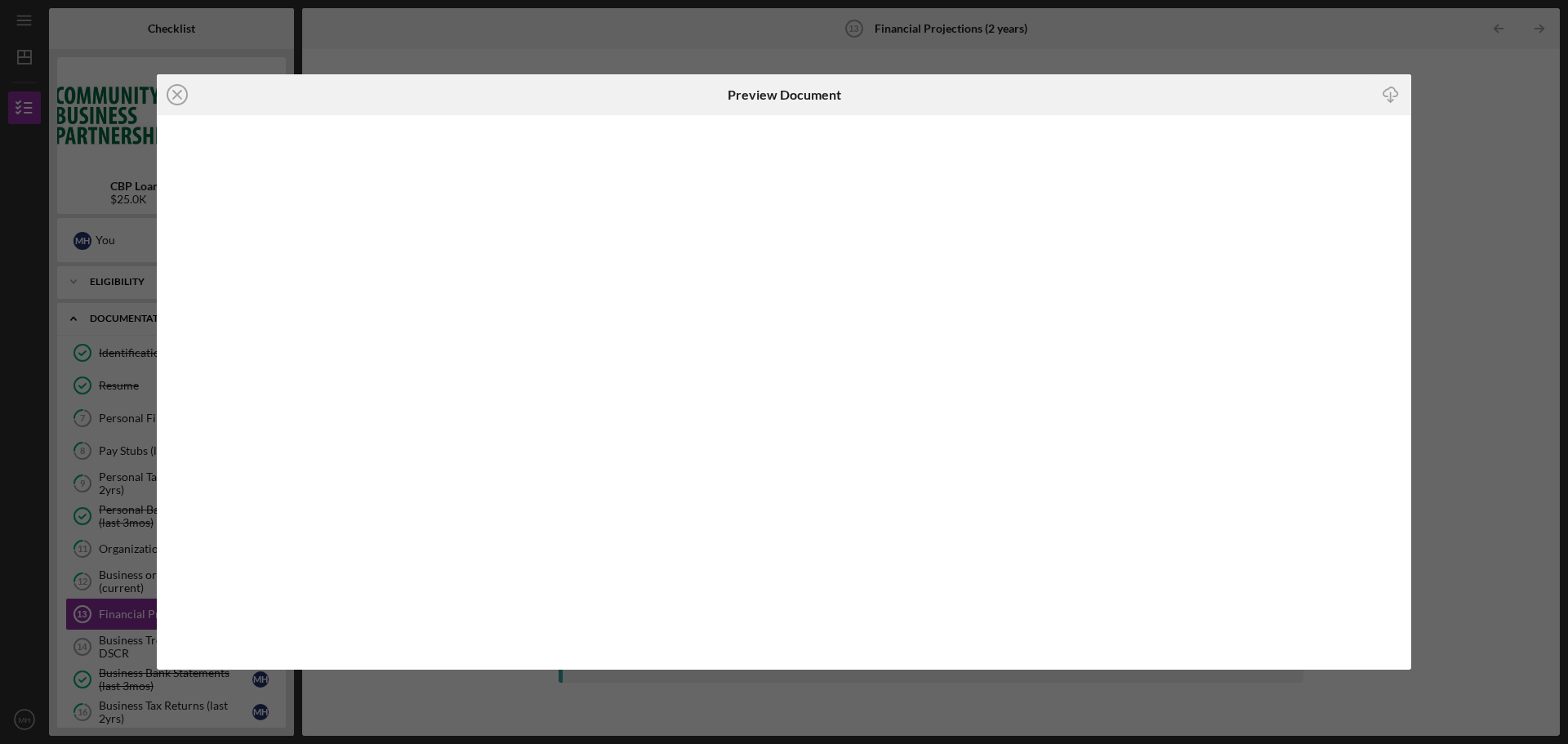 click on "Icon/Close Preview Document Icon/Download" at bounding box center (784, 372) 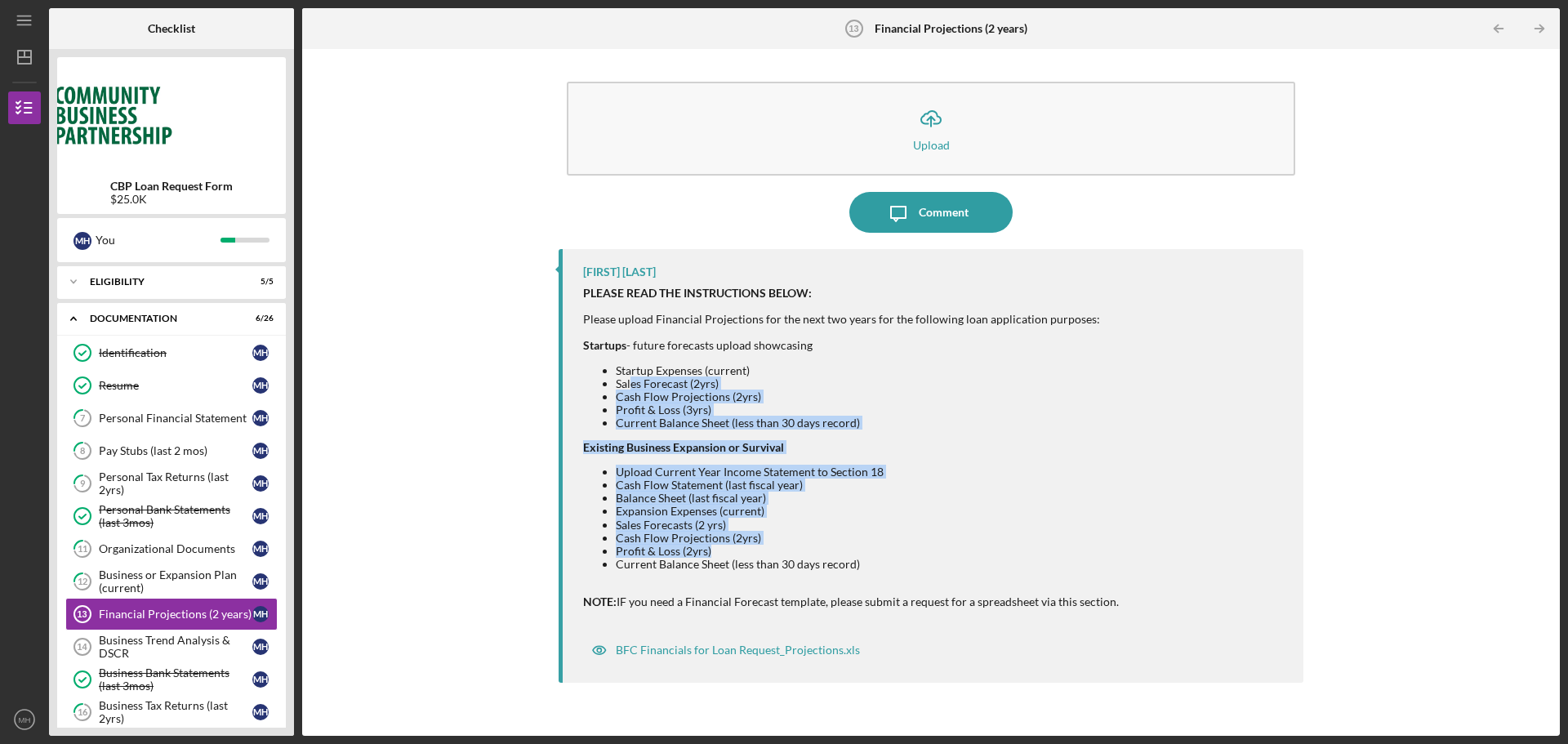 drag, startPoint x: 971, startPoint y: 556, endPoint x: 632, endPoint y: 386, distance: 379.23739 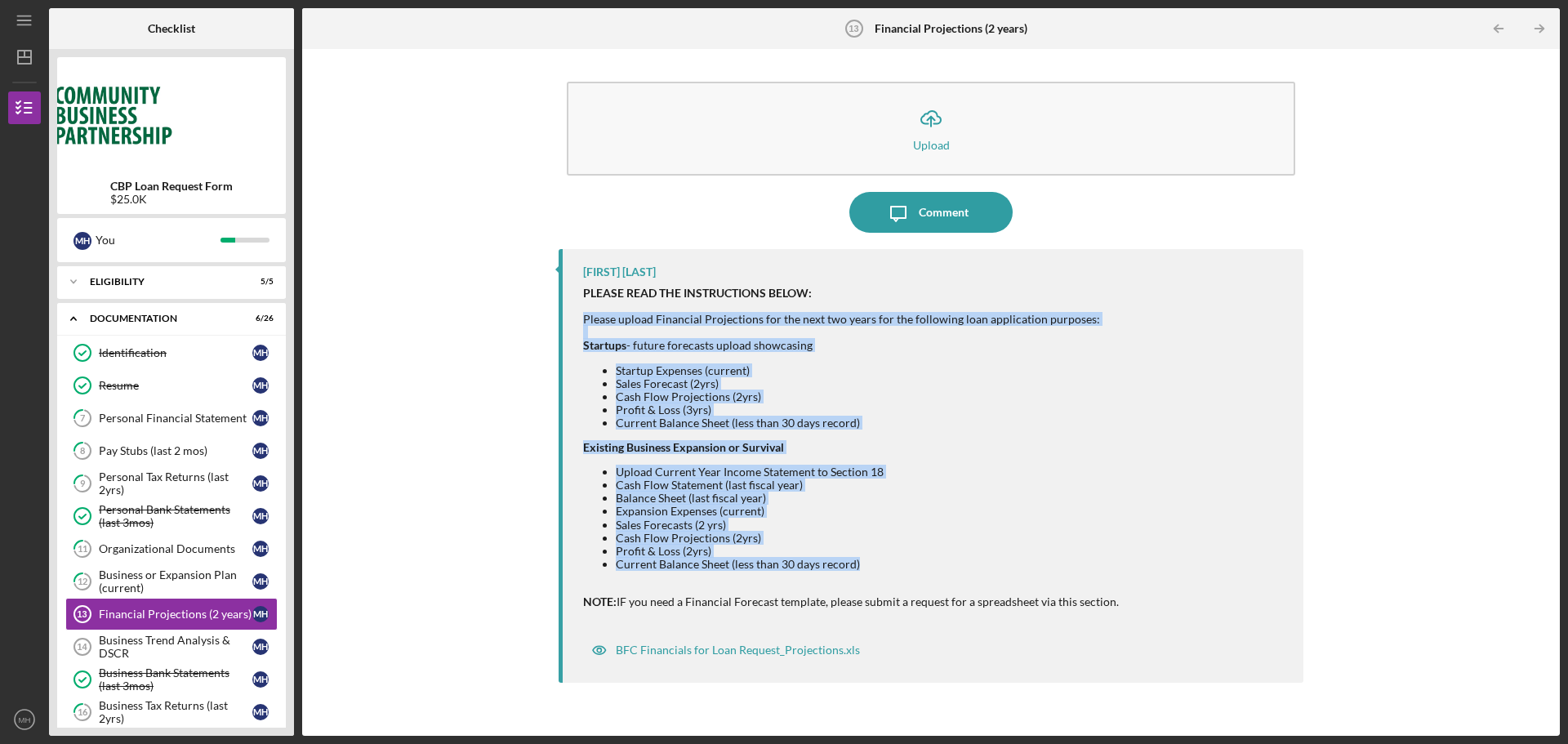 drag, startPoint x: 868, startPoint y: 564, endPoint x: 580, endPoint y: 319, distance: 378.11242 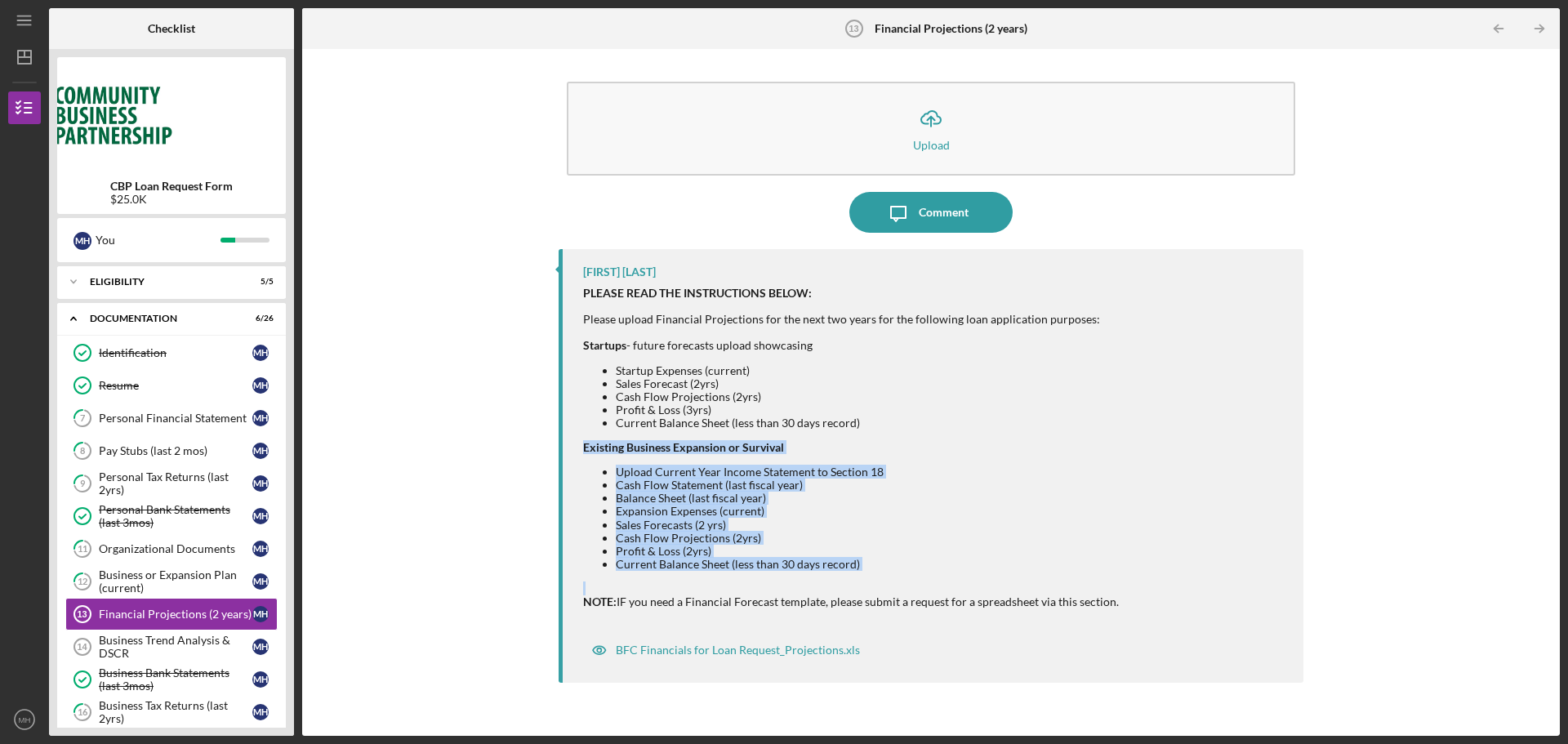 drag, startPoint x: 903, startPoint y: 577, endPoint x: 583, endPoint y: 442, distance: 347.3111 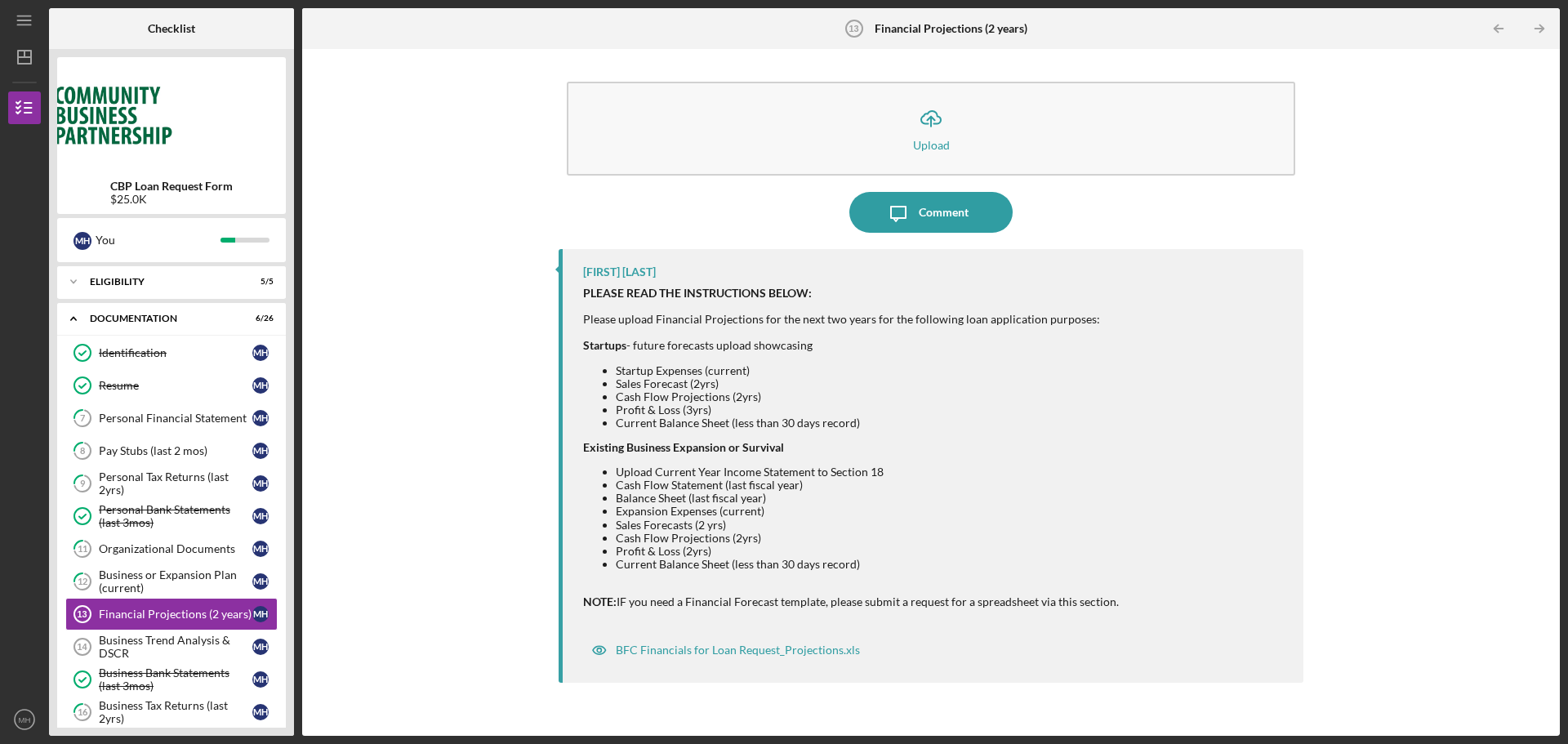 click on "[FIRST] [LAST] PLEASE READ THE INSTRUCTIONS BELOW:
Please upload Financial Projections for the next two years for the following loan application purposes:
Startups - future forecasts upload showcasing
Startup Expenses (current)
Sales Forecast (2yrs)
Cash Flow Projections (2yrs)
Profit & Loss (3yrs)
Current Balance Sheet (less than 30 days record)
Existing Business Expansion or Survival
Upload Current Year Income Statement to Section 18
Cash Flow Statement (last fiscal year)
Balance Sheet (last fiscal year)
Expansion Expenses (current)
Sales Forecasts (2 yrs)
Cash Flow Projections (2yrs)
Profit & Loss (2yrs)
Current Balance Sheet (less than 30 days record)
NOTE: IF you need a Financial Forecast template, please submit a request for a spreadsheet via this section.
BFC Financials for Loan Request_Projections.xls" at bounding box center [931, 466] 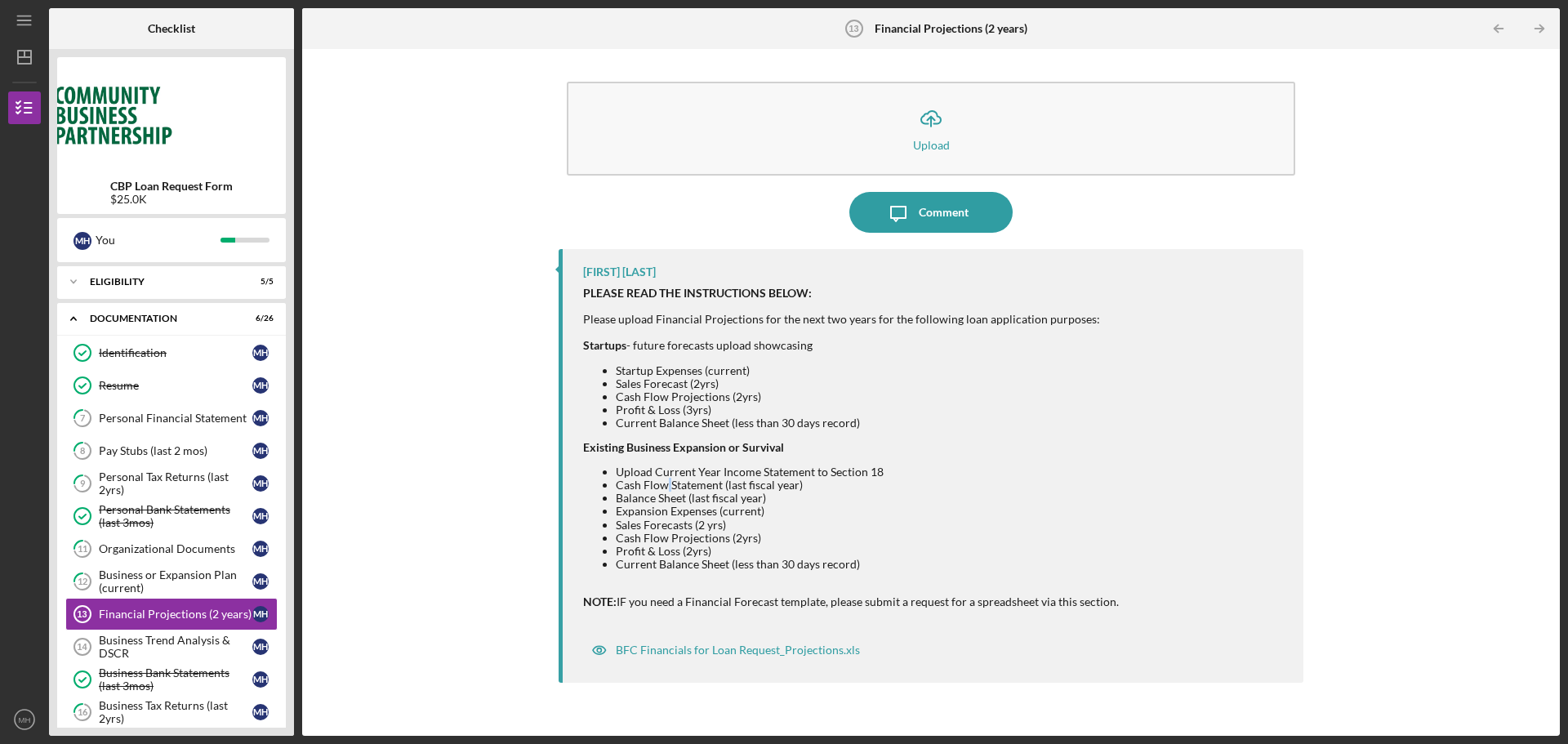 click on "Cash Flow Statement (last fiscal year)" at bounding box center (867, 485) 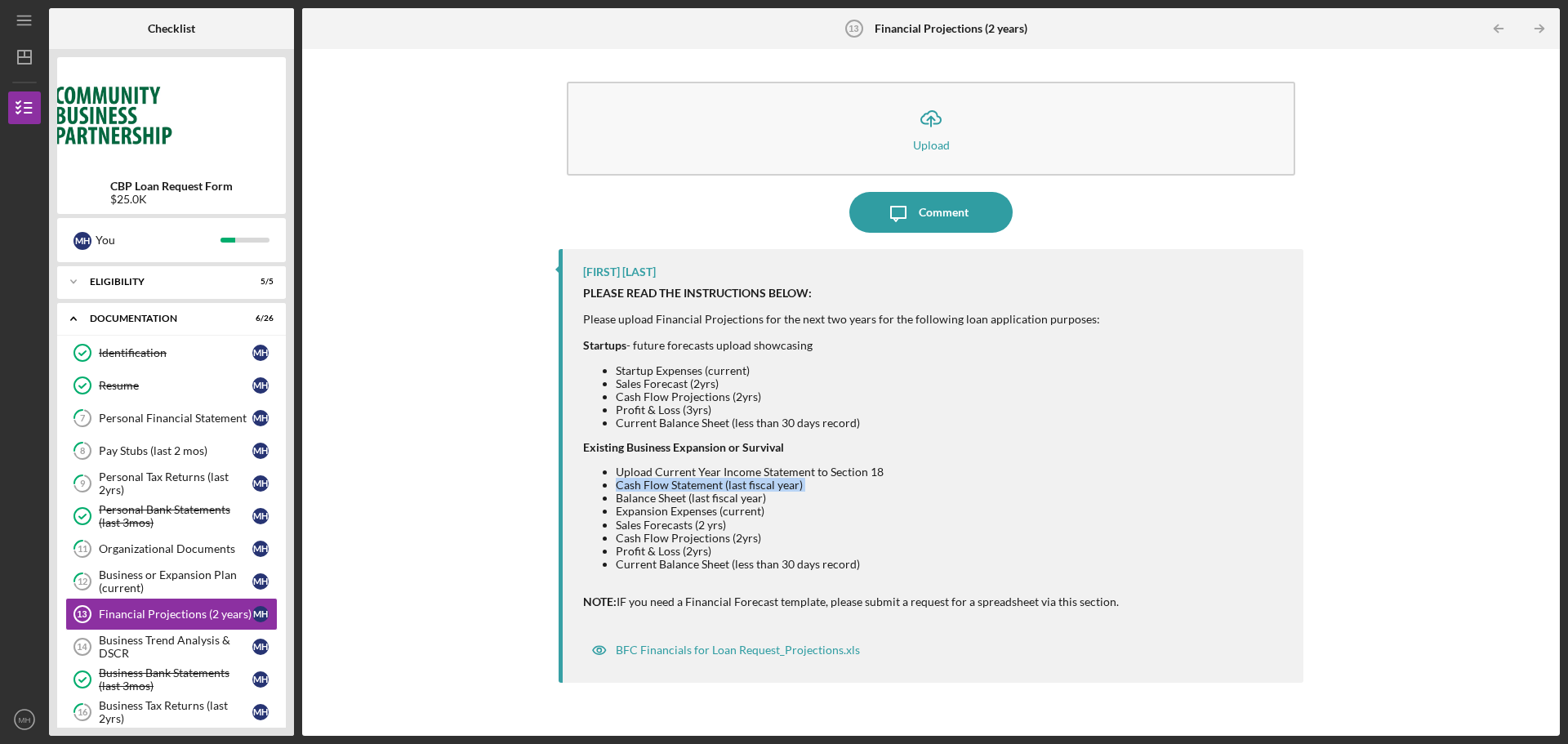 click on "Cash Flow Statement (last fiscal year)" at bounding box center [867, 485] 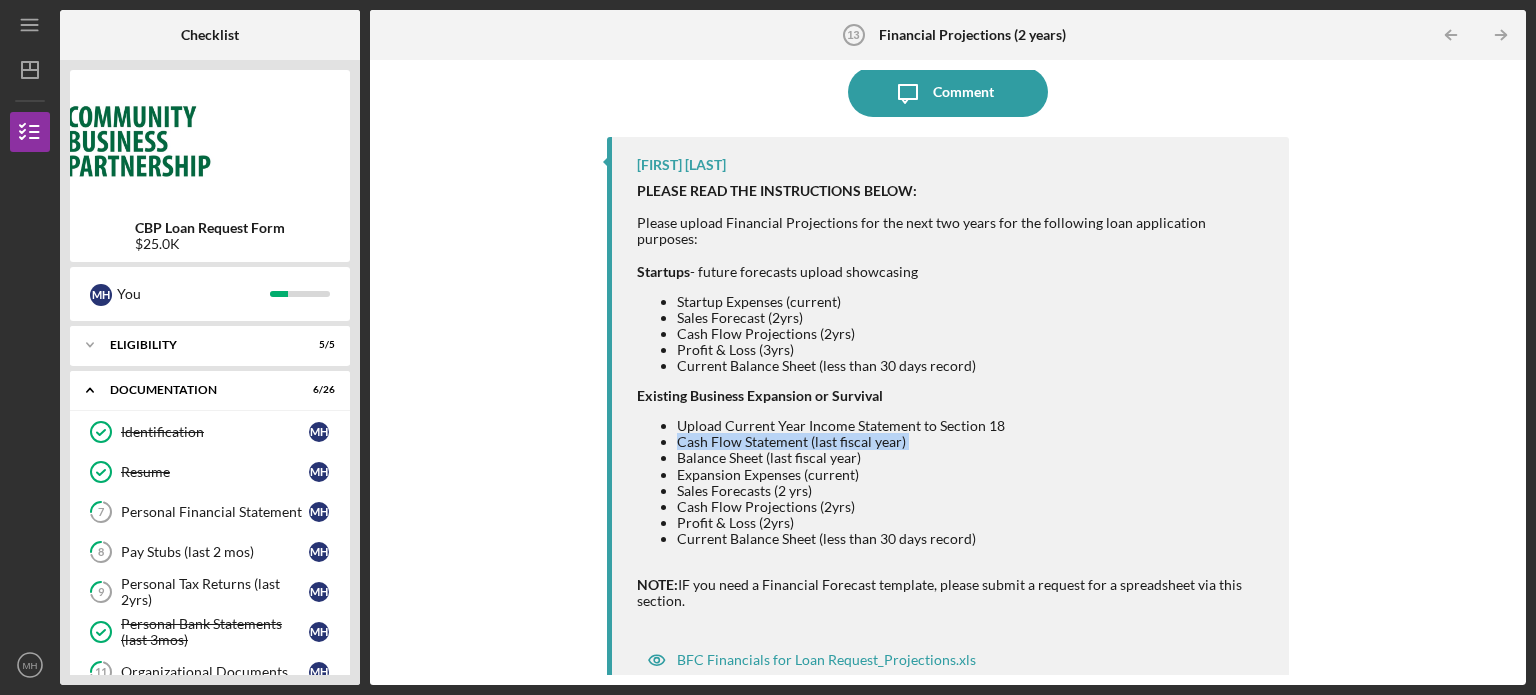 scroll, scrollTop: 176, scrollLeft: 0, axis: vertical 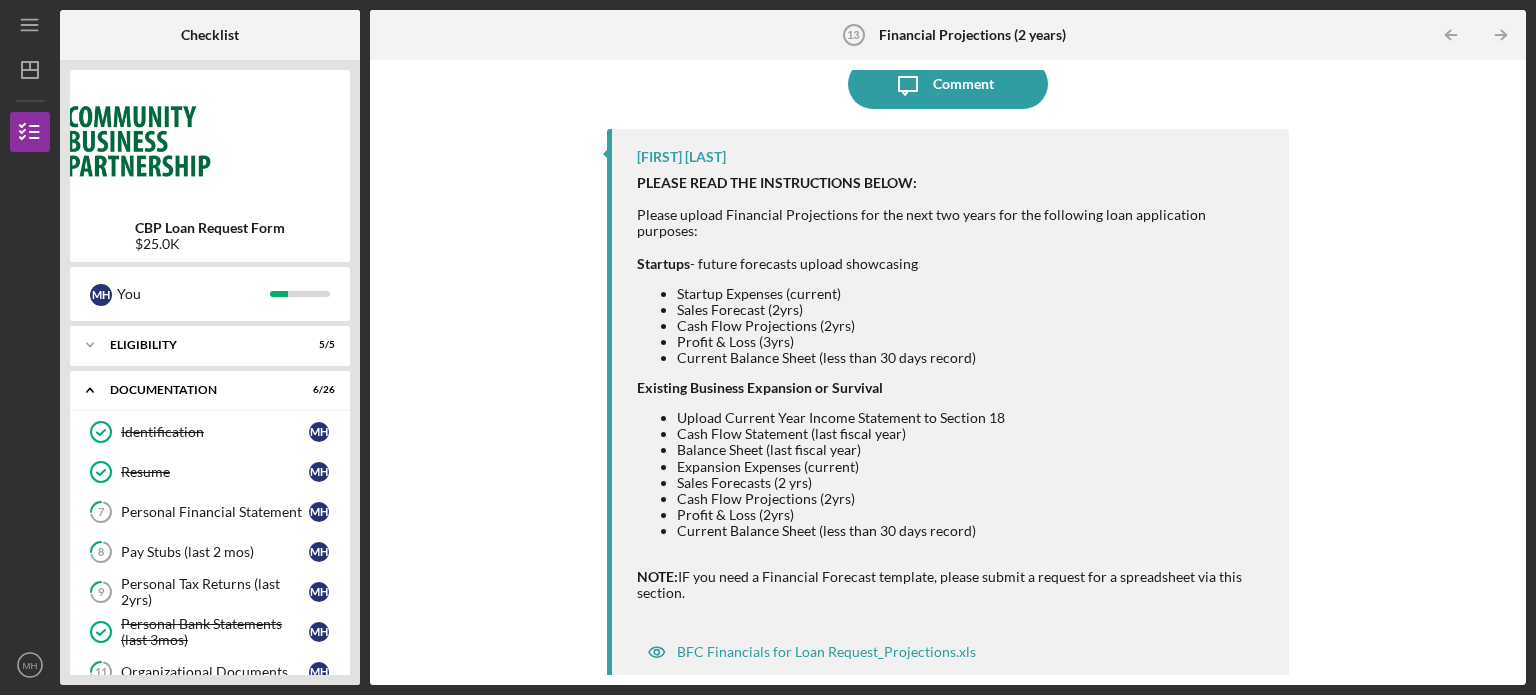 click on "Upload Current Year Income Statement to Section 18" at bounding box center [973, 418] 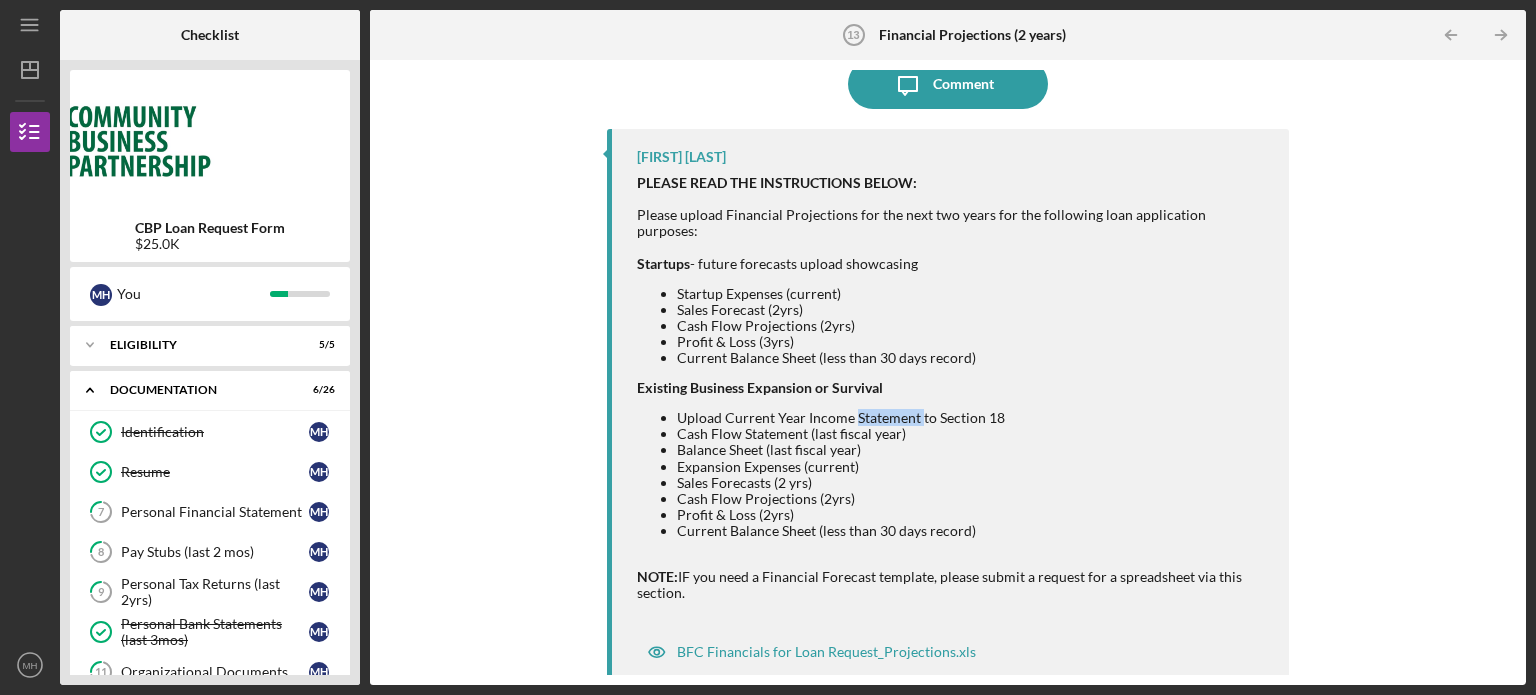 click on "Upload Current Year Income Statement to Section 18" at bounding box center (973, 418) 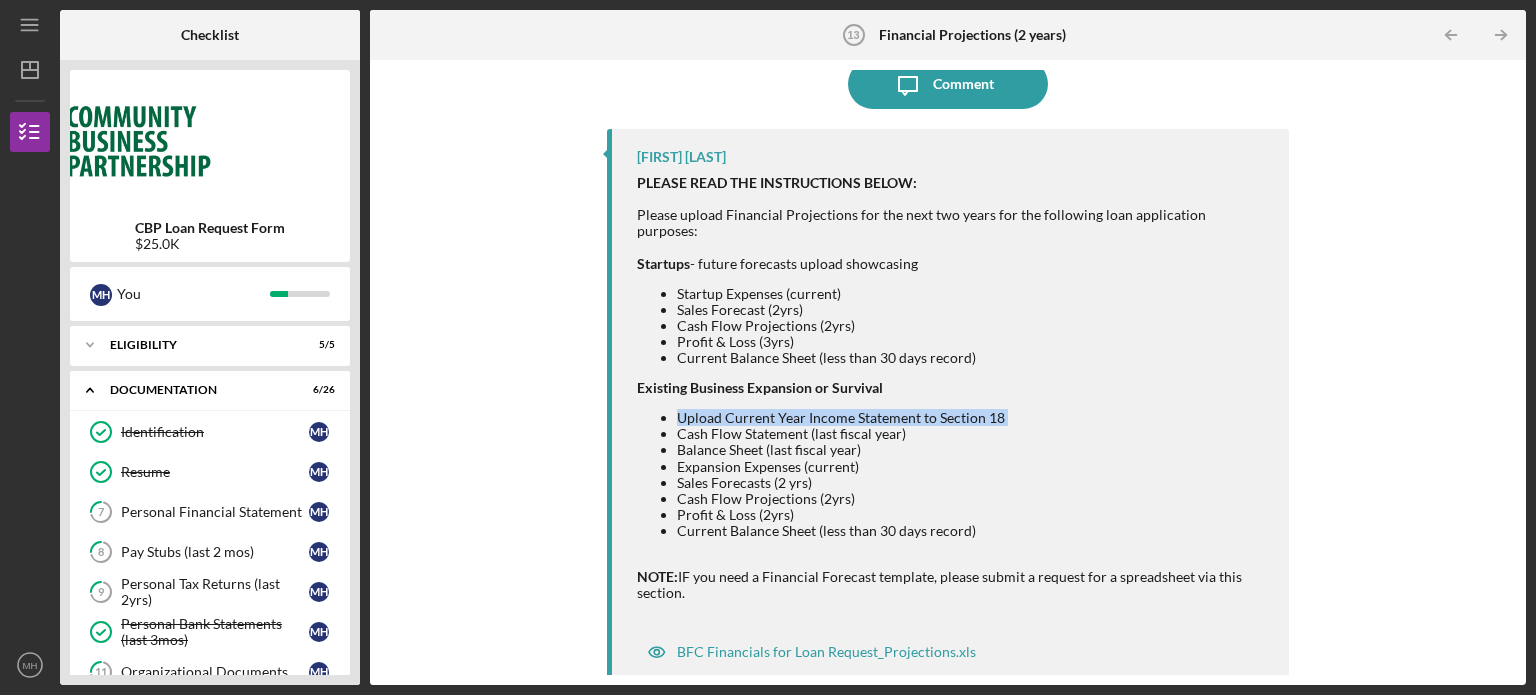 click on "Upload Current Year Income Statement to Section 18" at bounding box center (973, 418) 